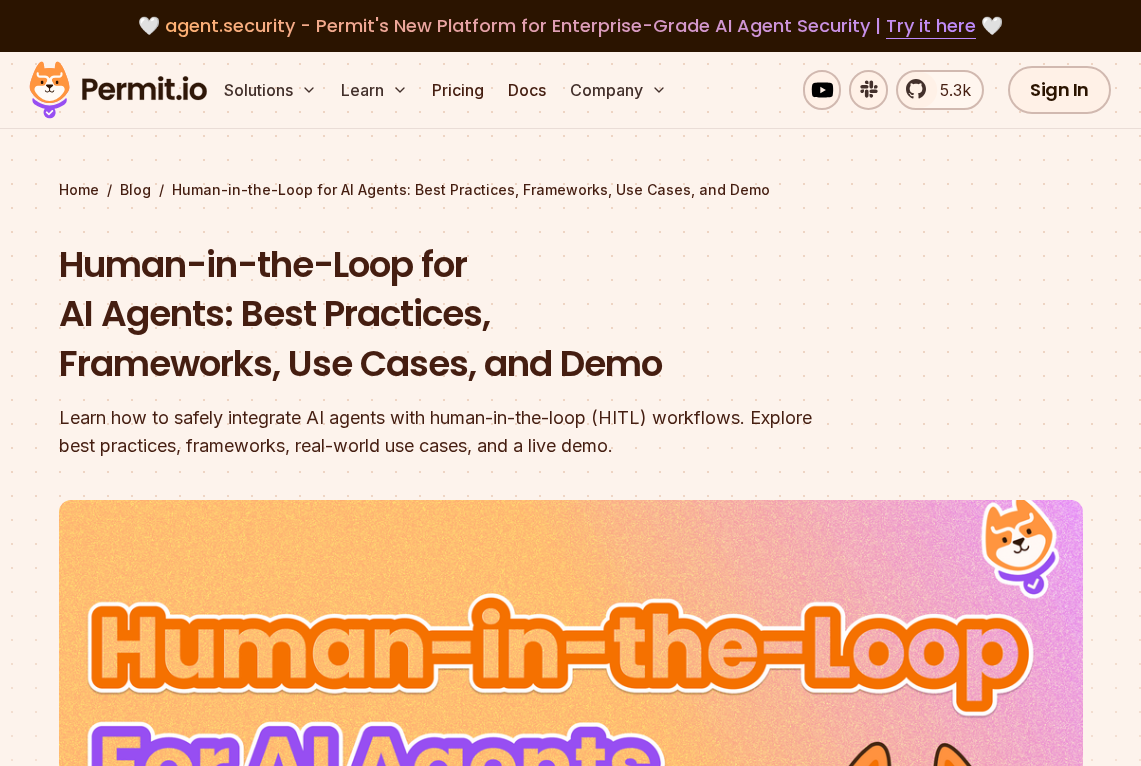 scroll, scrollTop: 0, scrollLeft: 0, axis: both 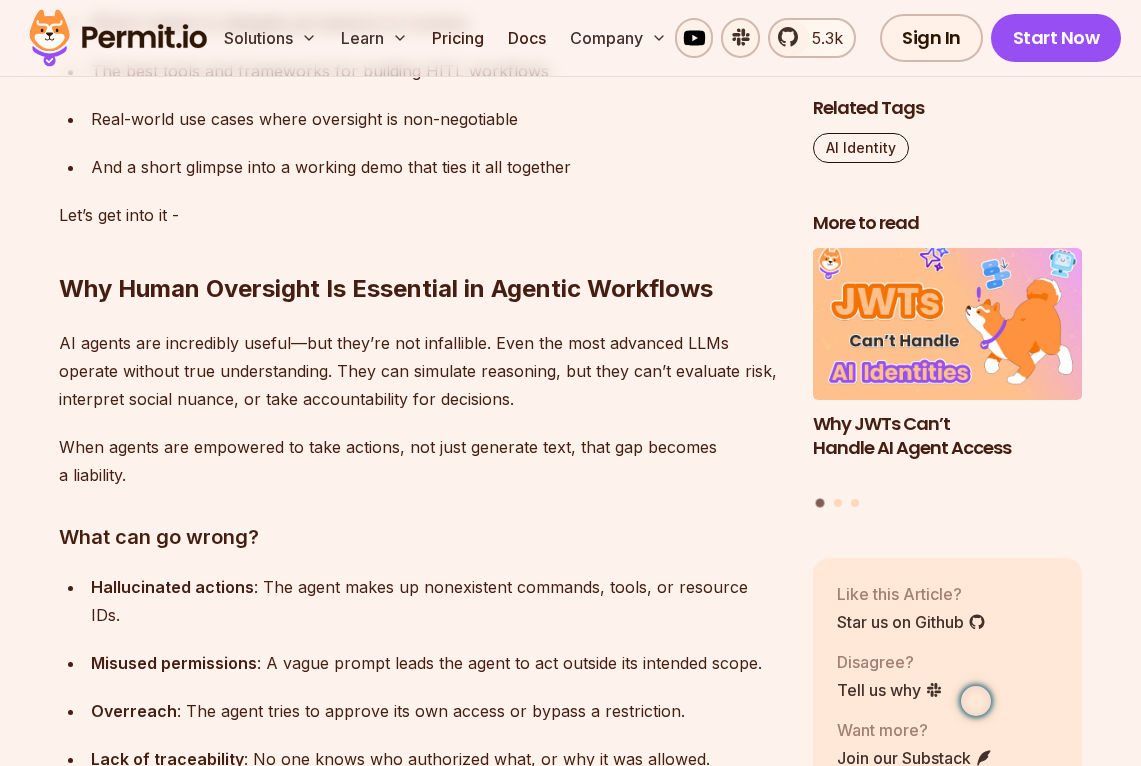 click at bounding box center [976, 701] 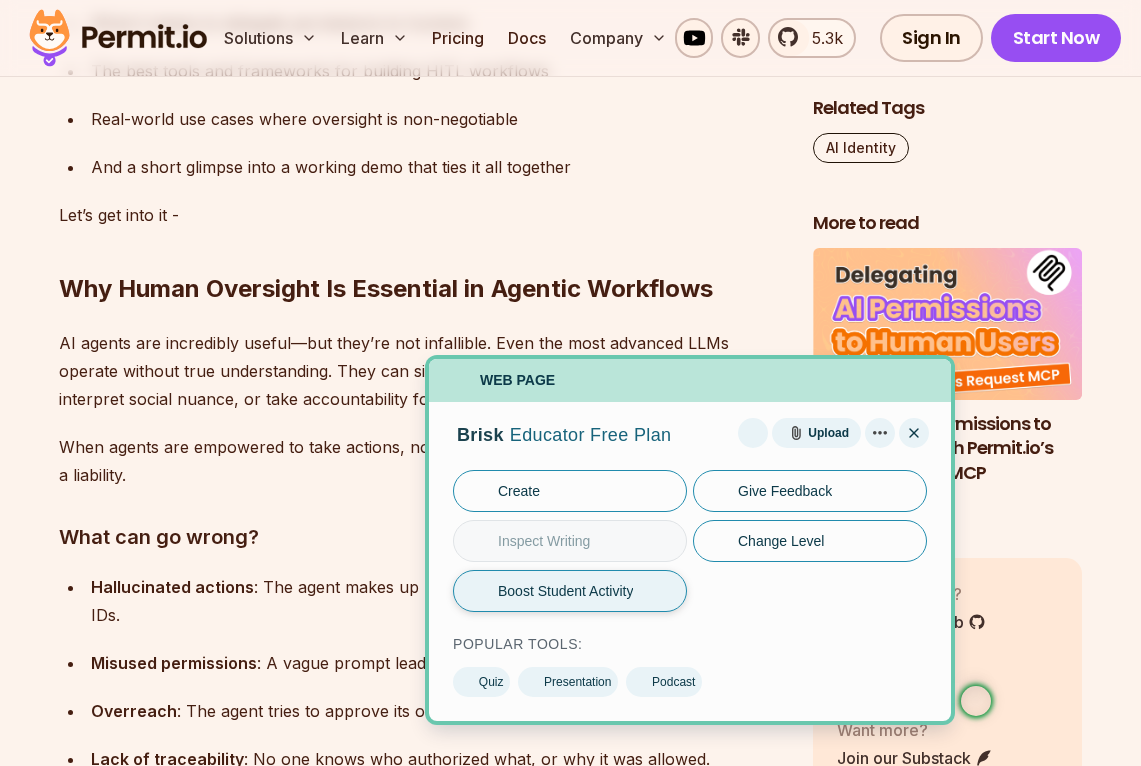 click on "Boost Student Activity" at bounding box center (565, 591) 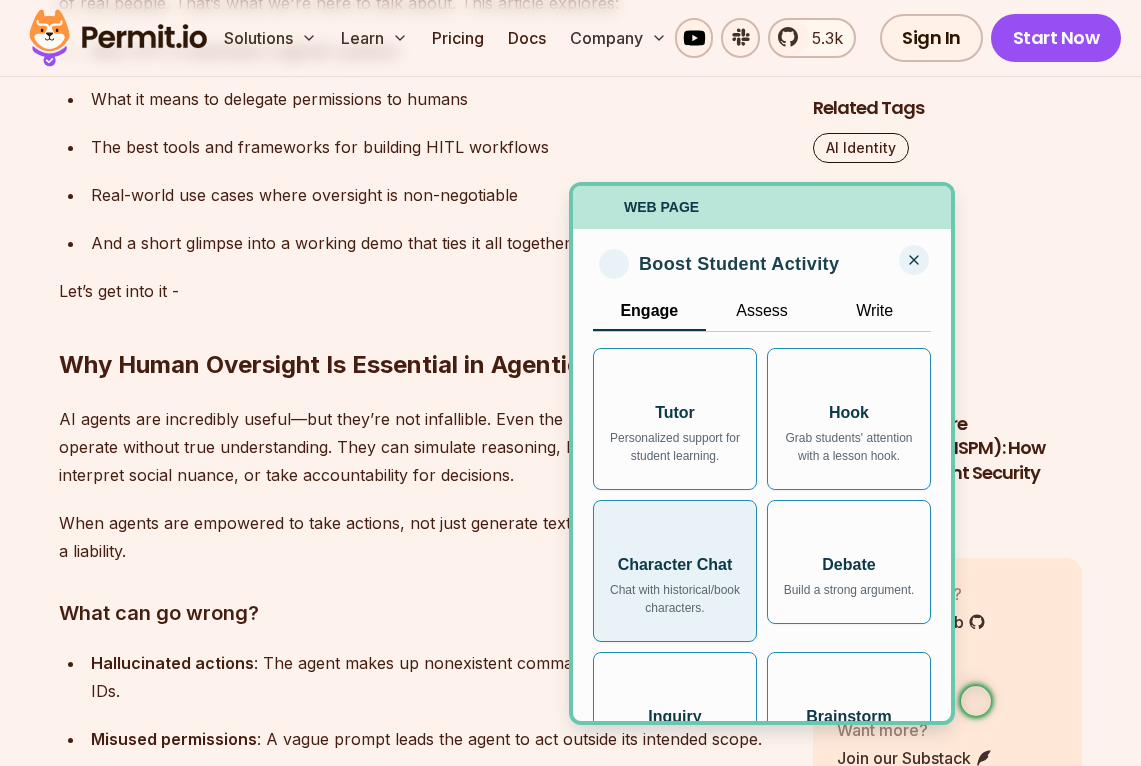 scroll, scrollTop: 1897, scrollLeft: 0, axis: vertical 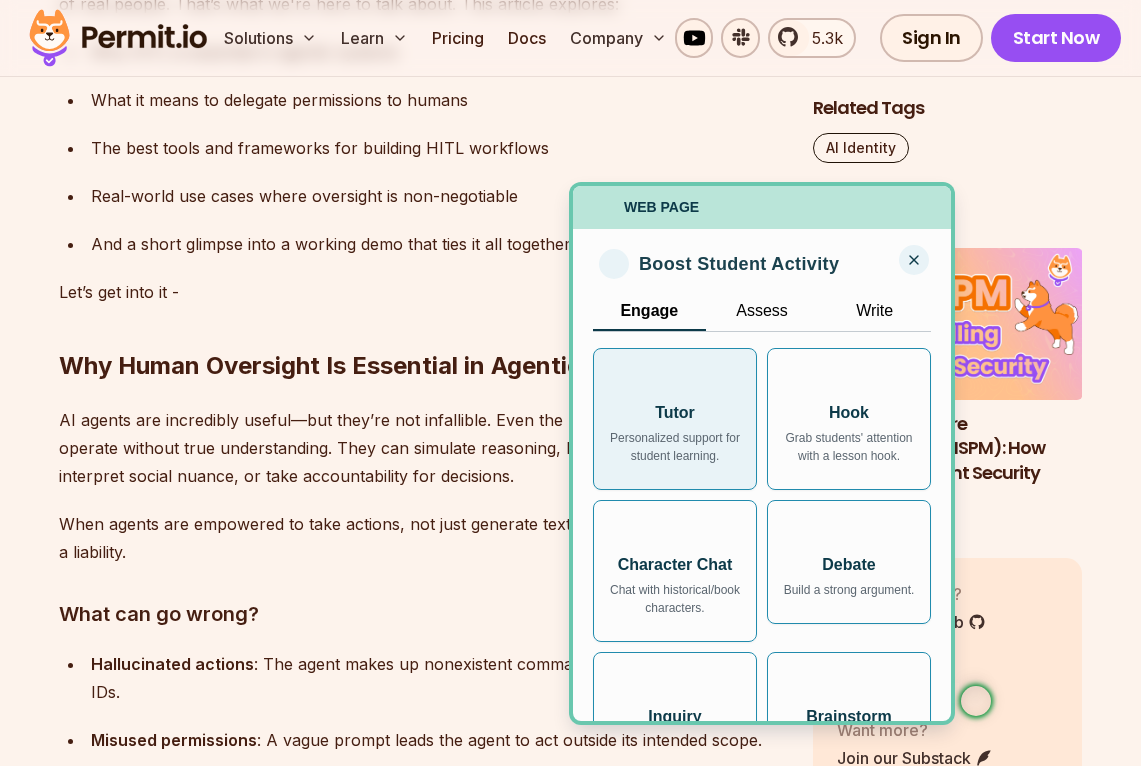 click on "Personalized support for student learning." at bounding box center [675, 447] 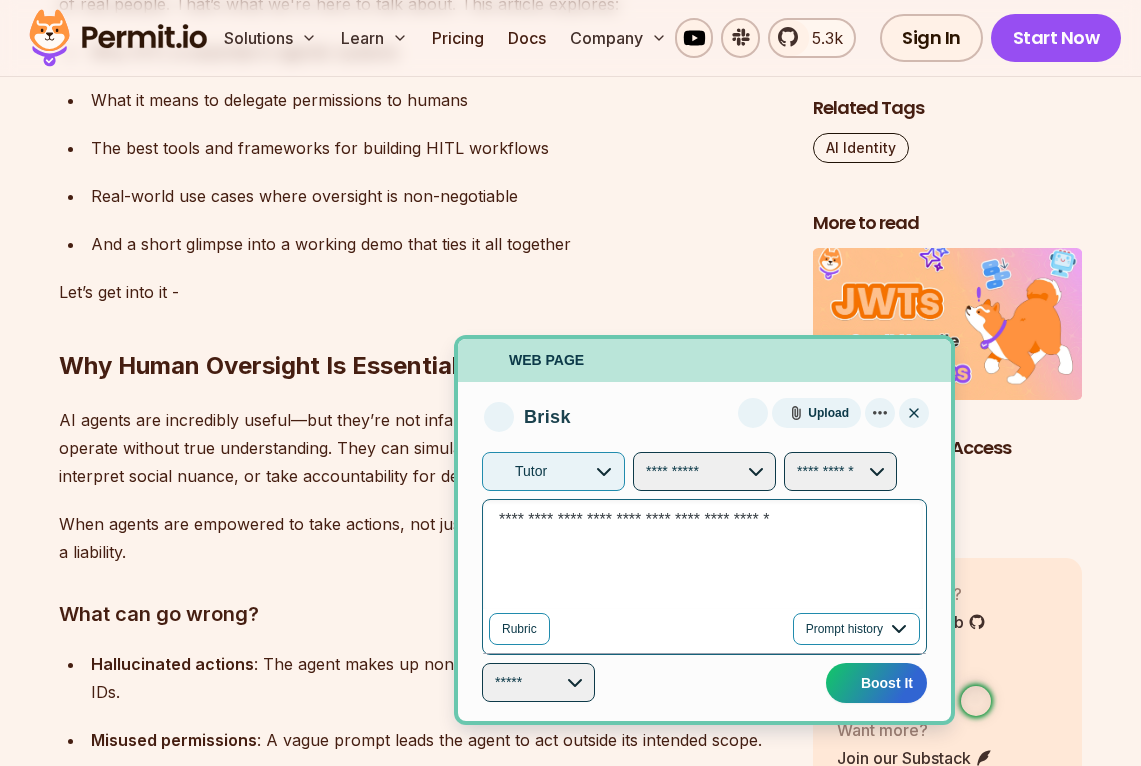 click on "Tutor" at bounding box center [553, 471] 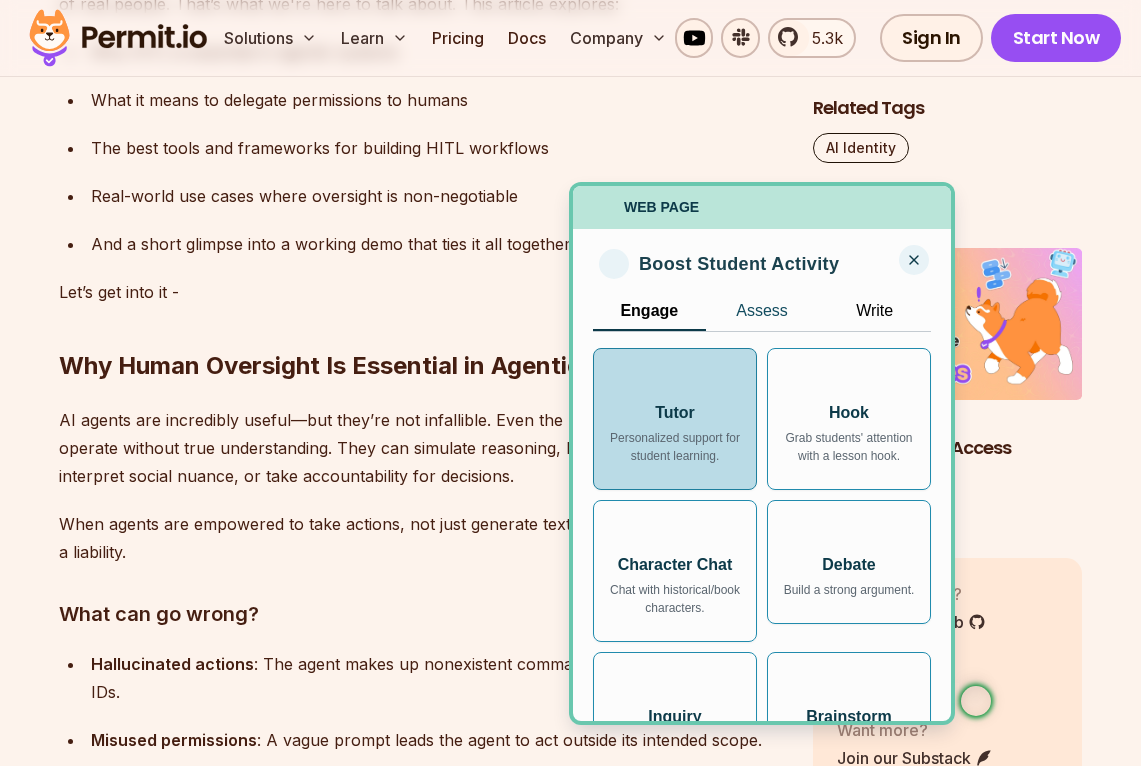 click on "Assess" at bounding box center (762, 311) 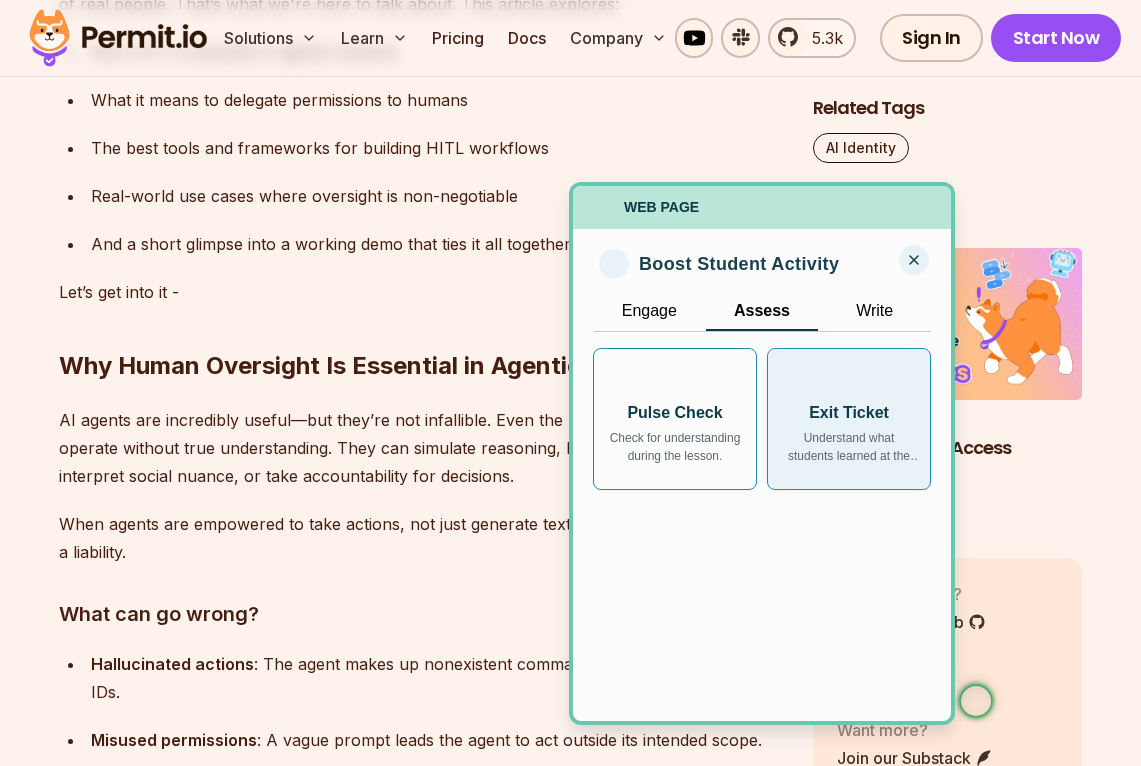 click on "Exit Ticket" at bounding box center [849, 413] 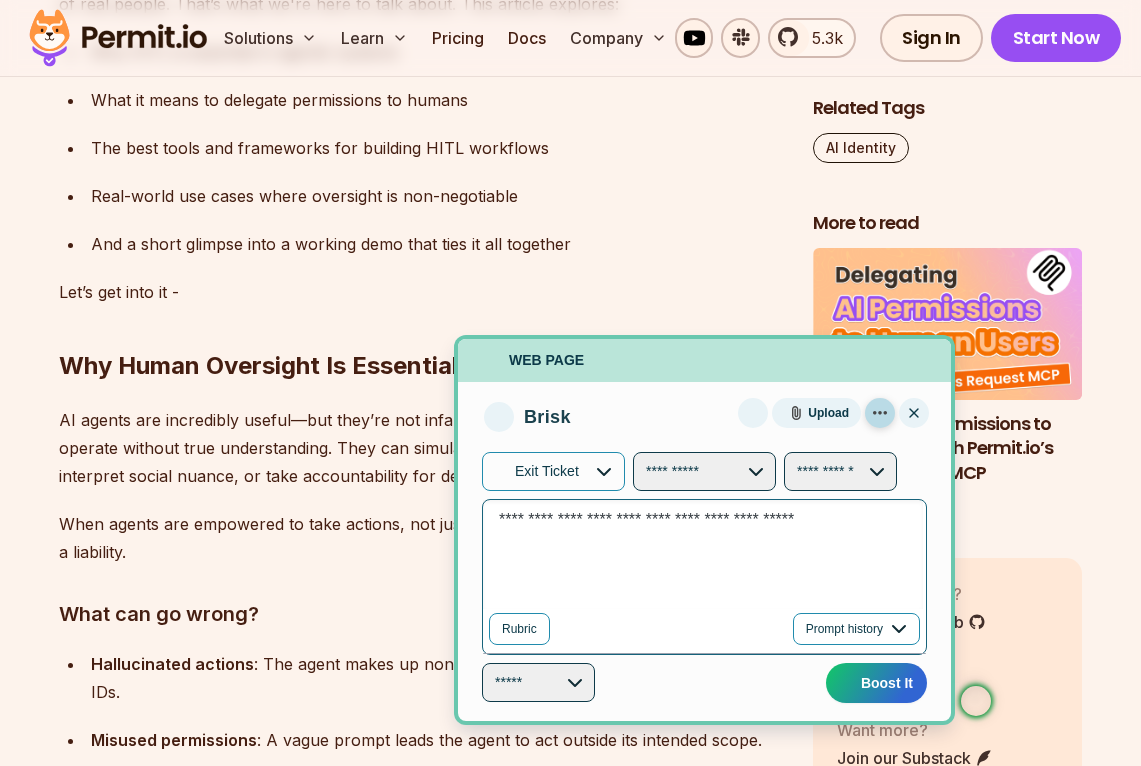 click at bounding box center [880, 413] 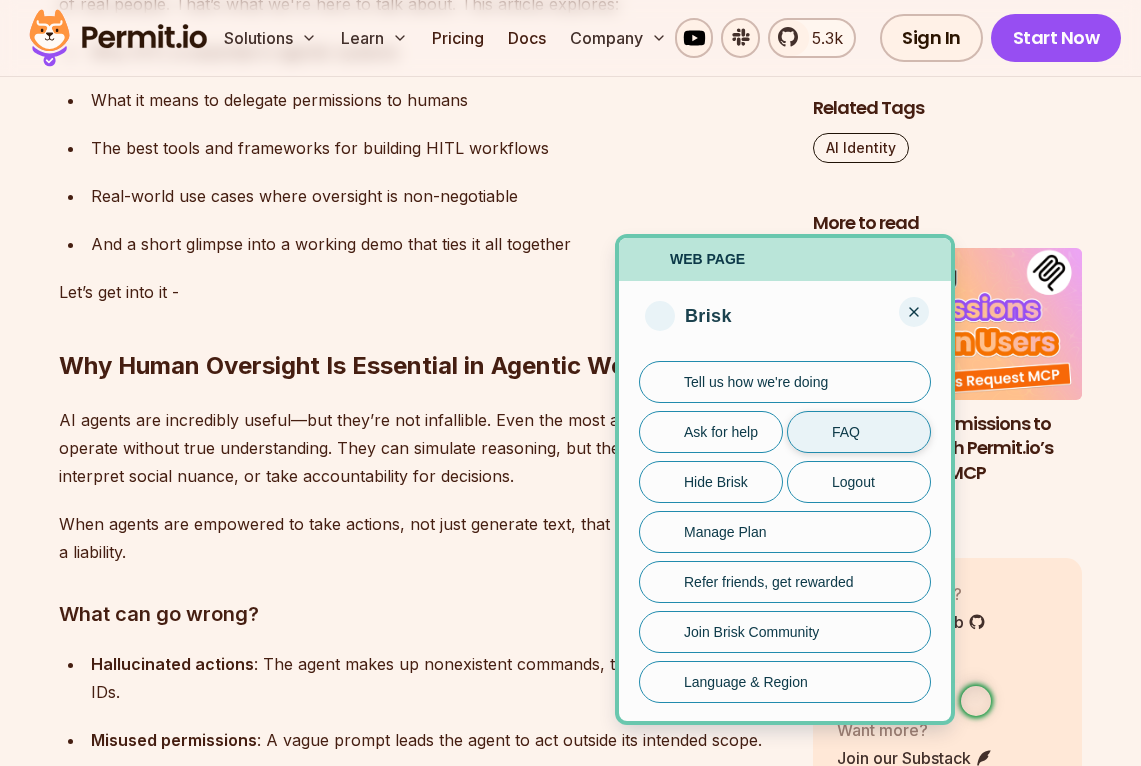 click on "FAQ" at bounding box center [859, 432] 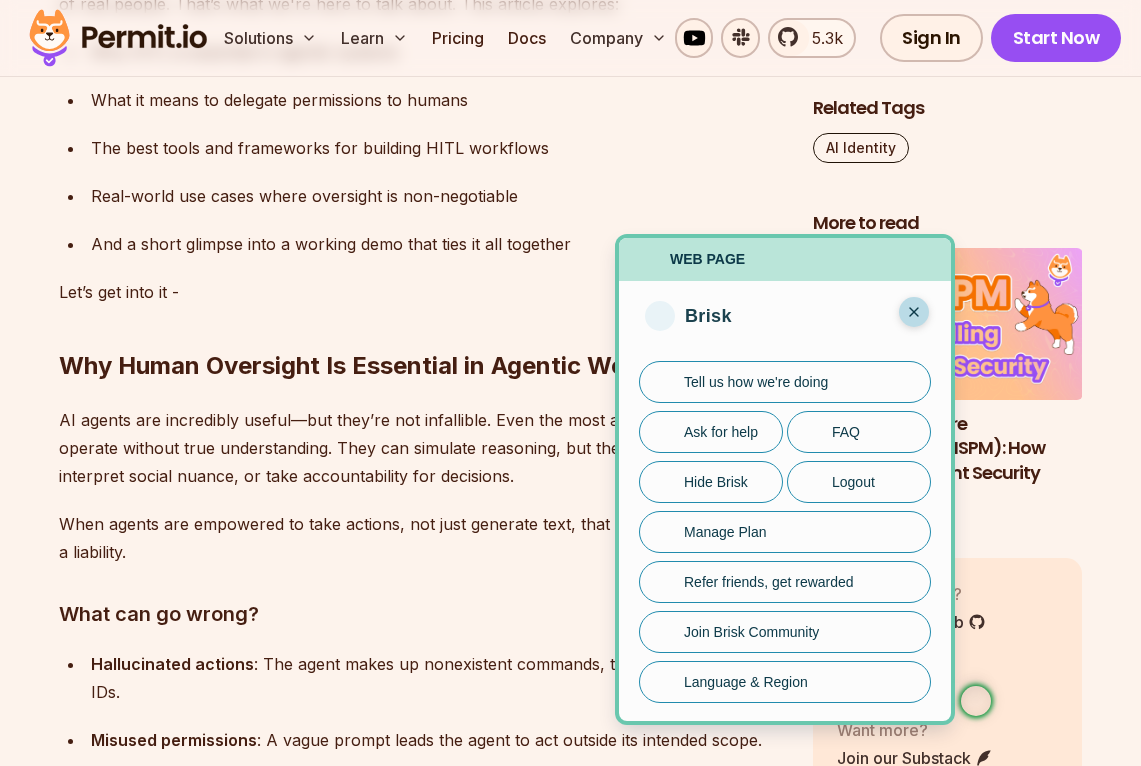 click at bounding box center (914, 312) 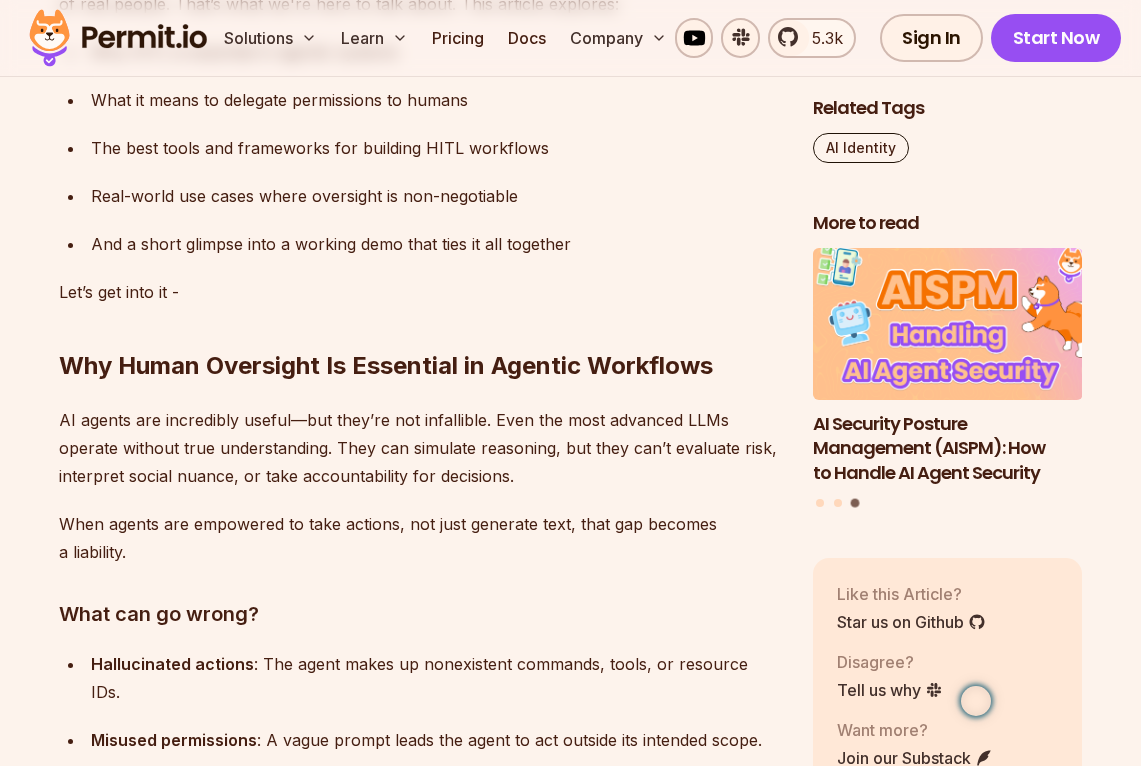 scroll, scrollTop: 123, scrollLeft: 0, axis: vertical 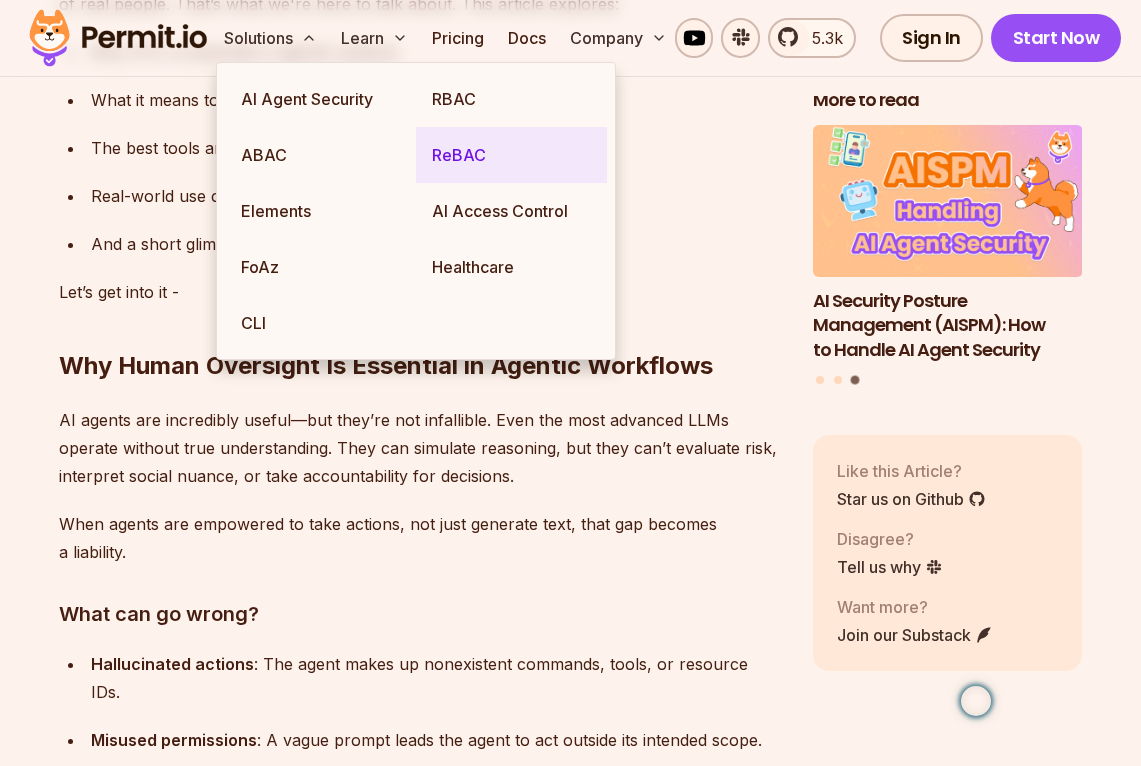 click on "ReBAC" at bounding box center [511, 155] 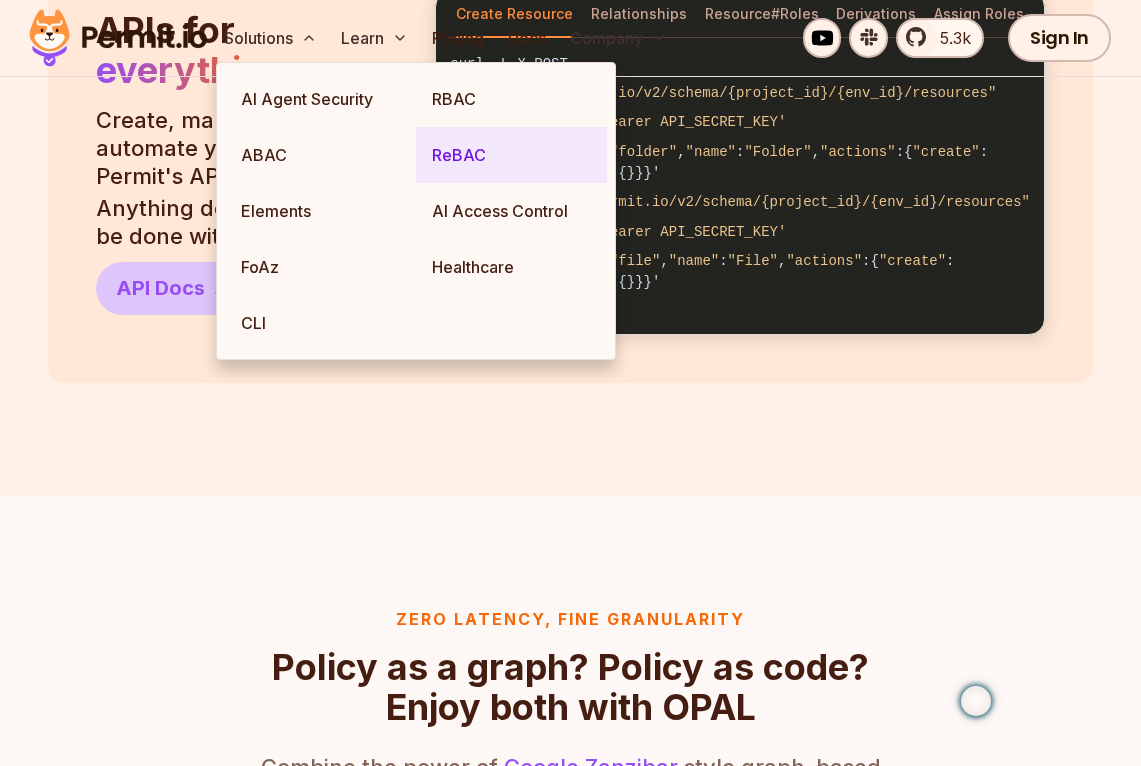 scroll, scrollTop: 0, scrollLeft: 0, axis: both 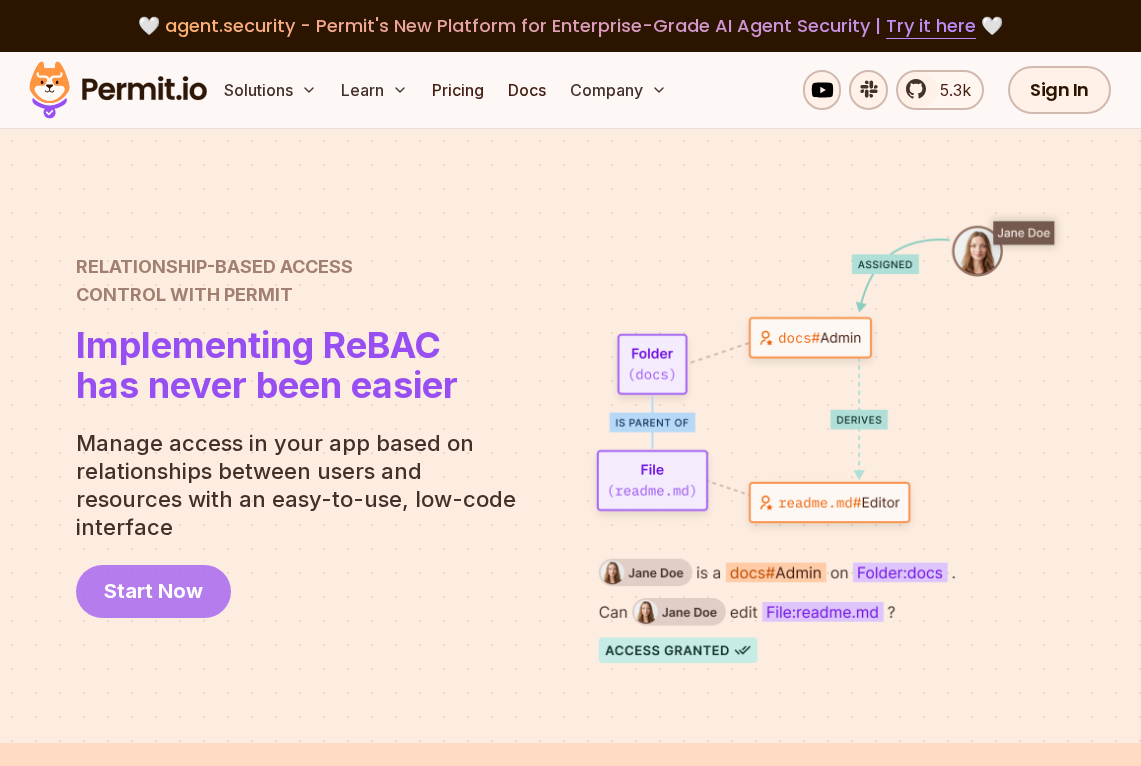 click on "Start Now" at bounding box center [153, 591] 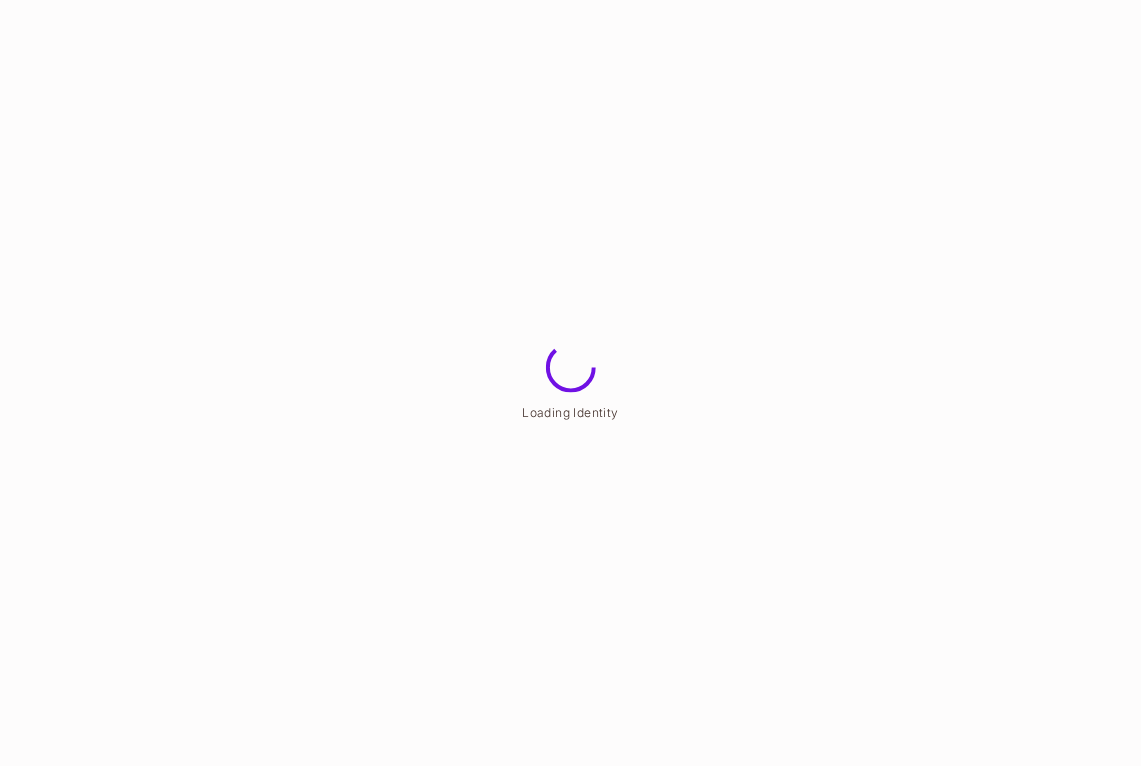 scroll, scrollTop: 0, scrollLeft: 0, axis: both 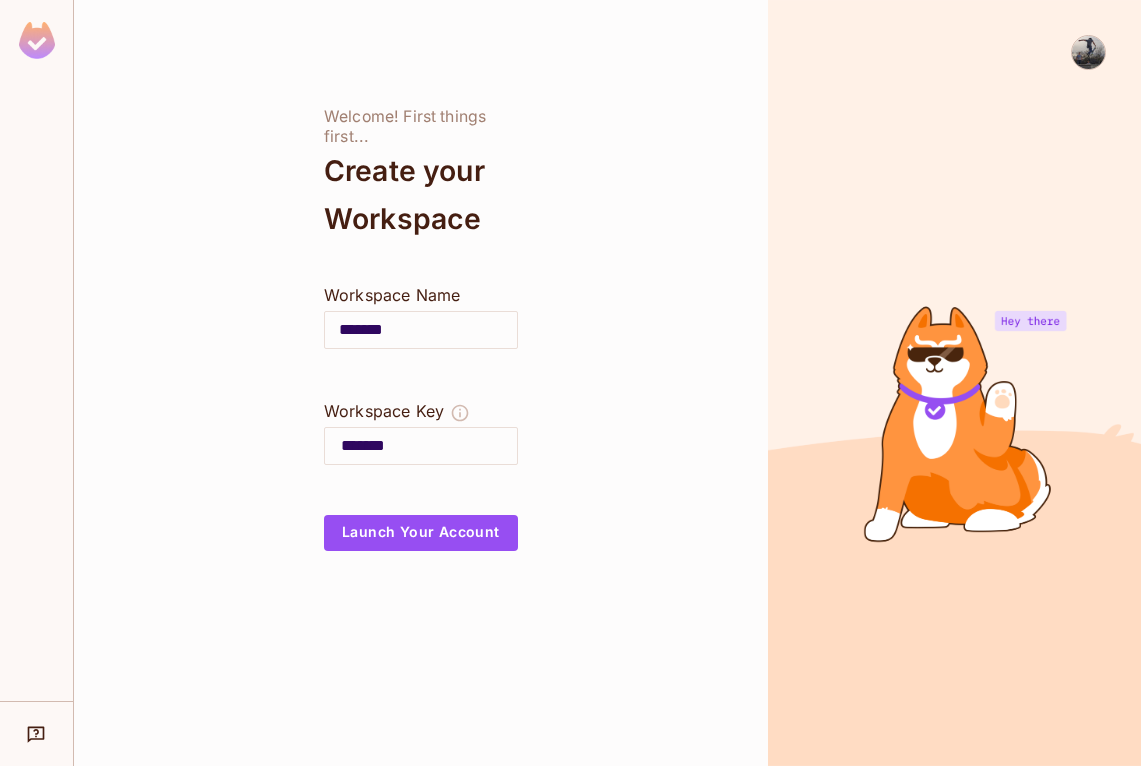 click on "*******" at bounding box center (421, 330) 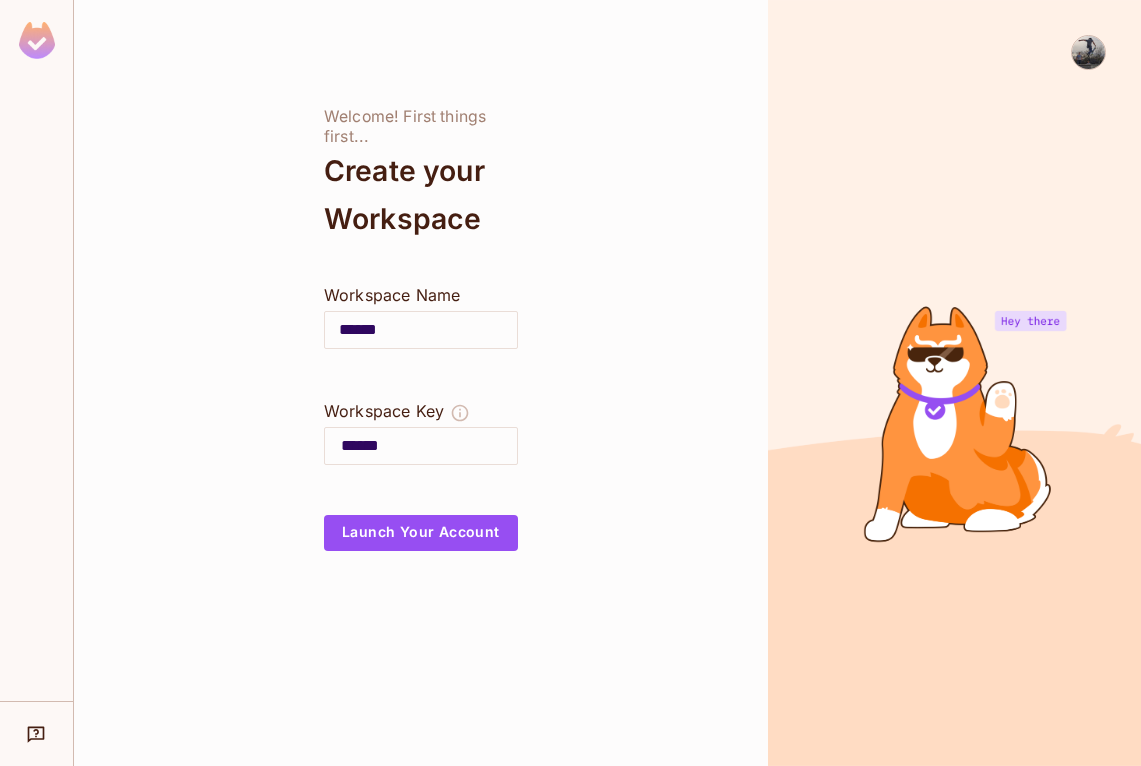 type on "*****" 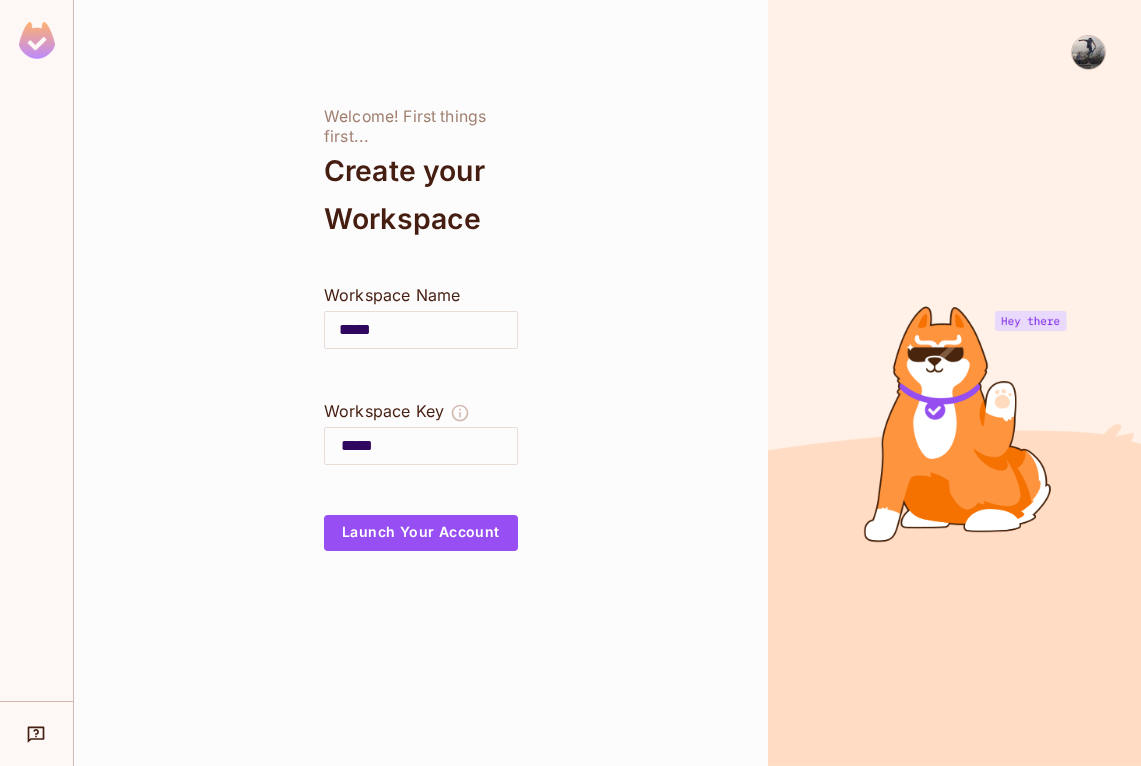 type on "****" 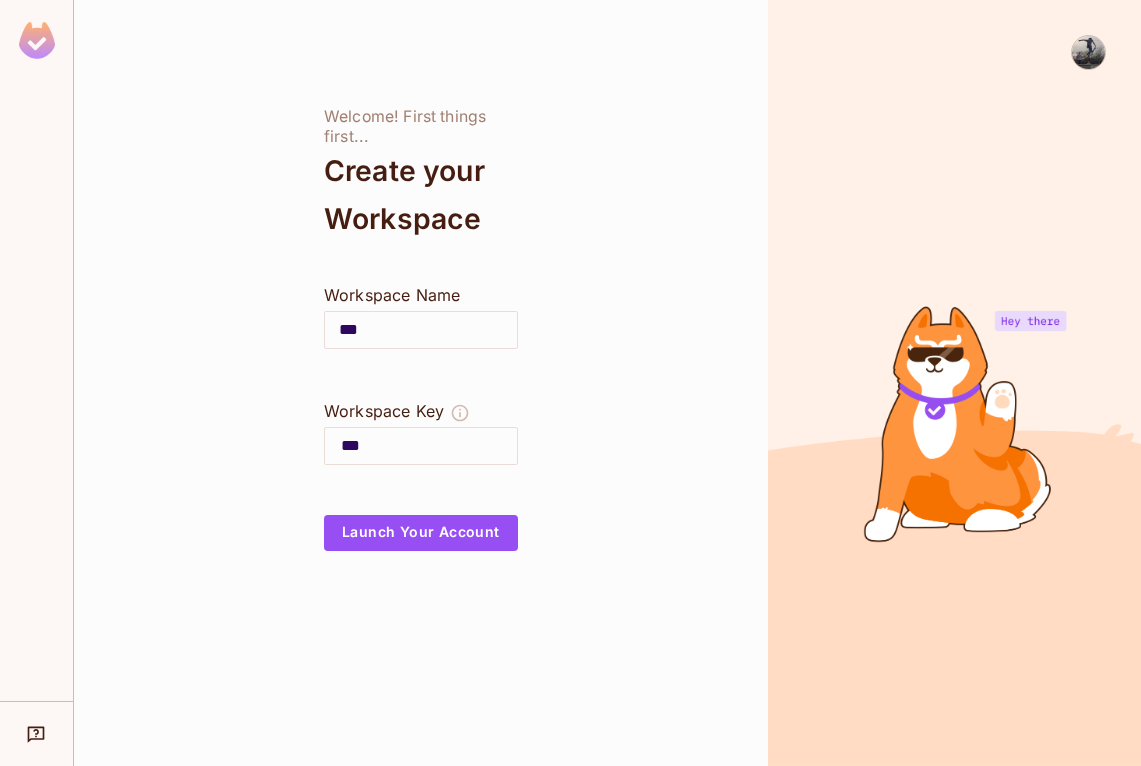 type on "**" 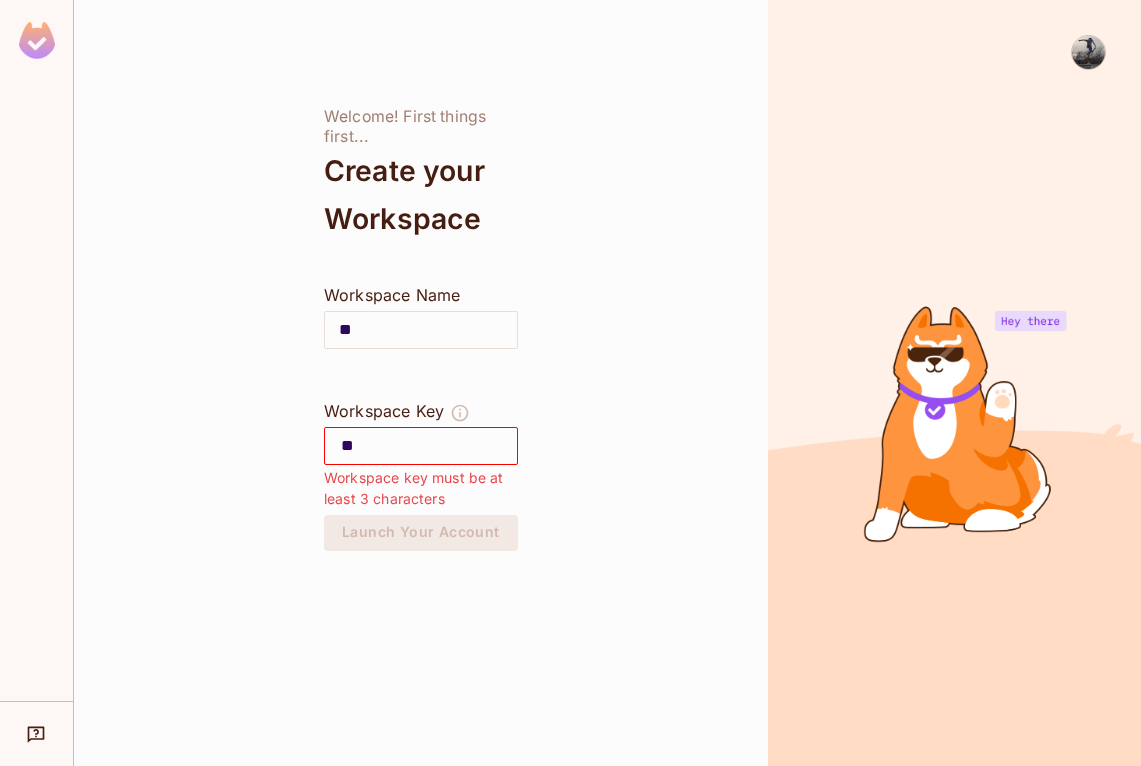 type on "*" 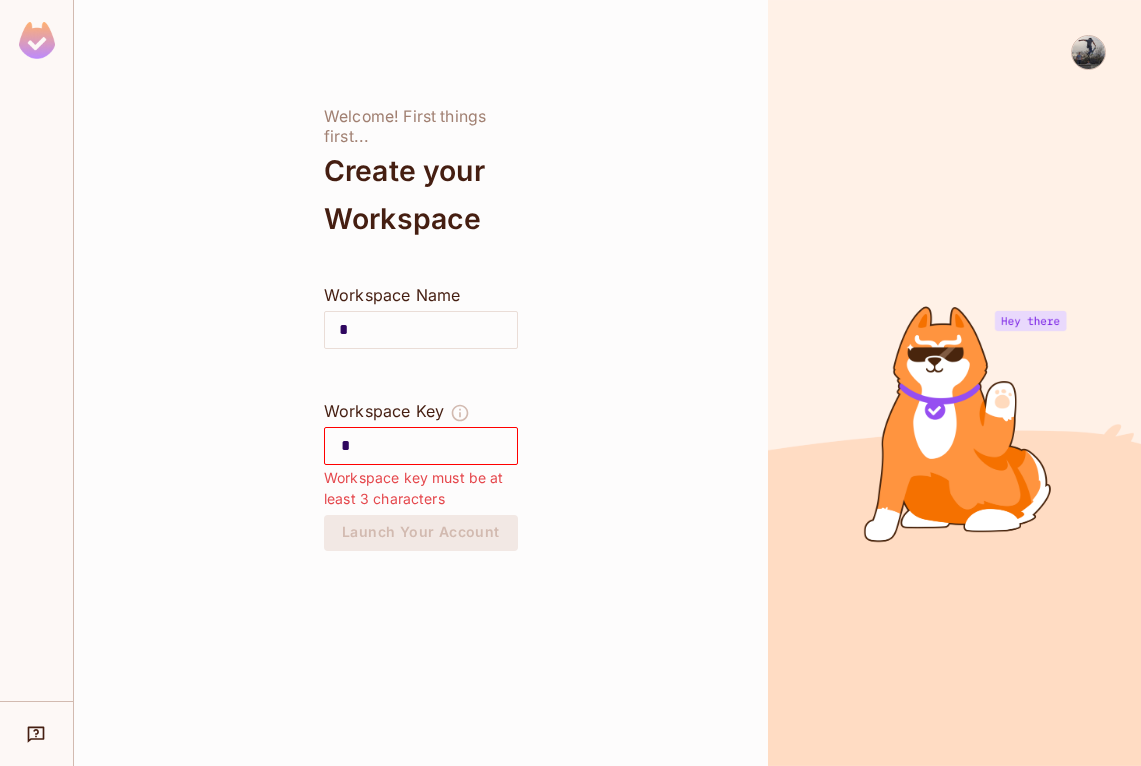 type 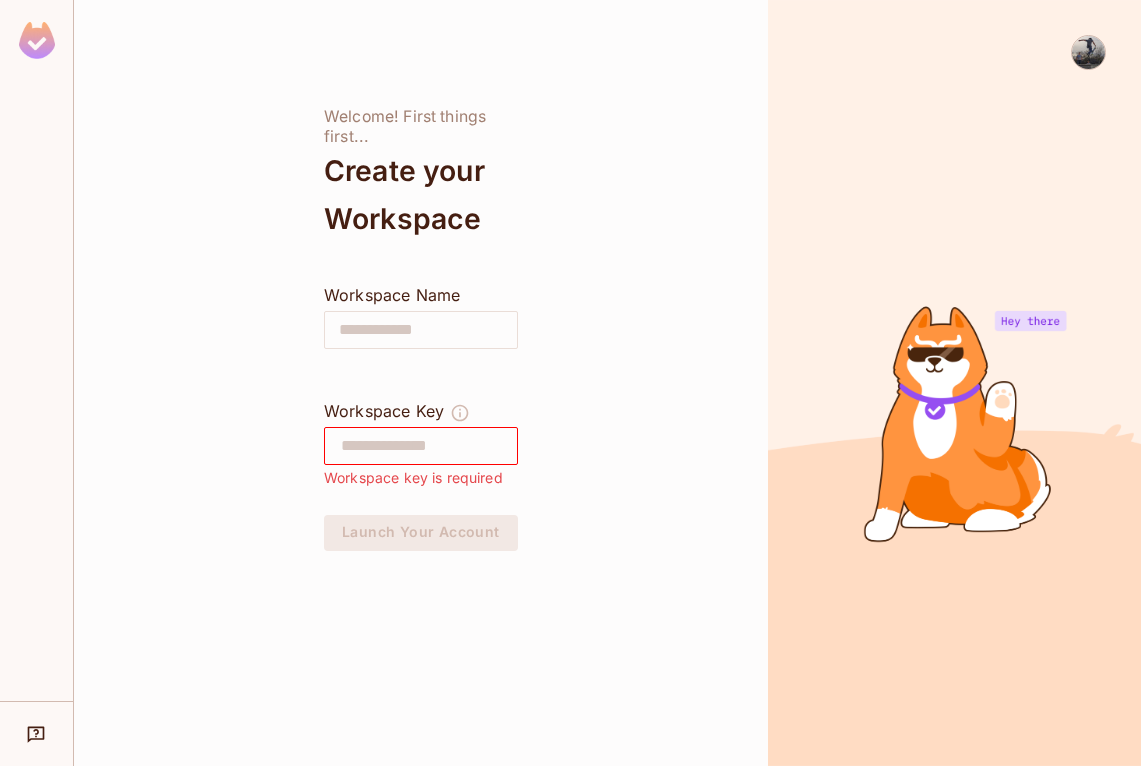 type on "*" 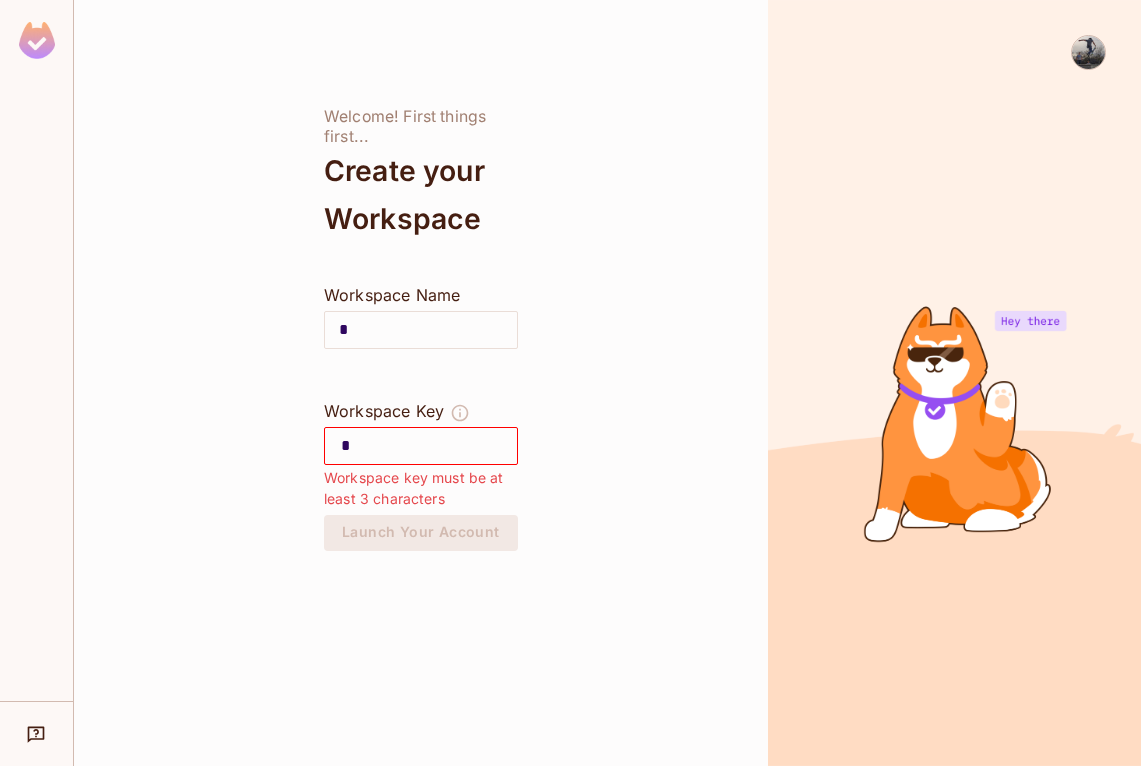 type on "**" 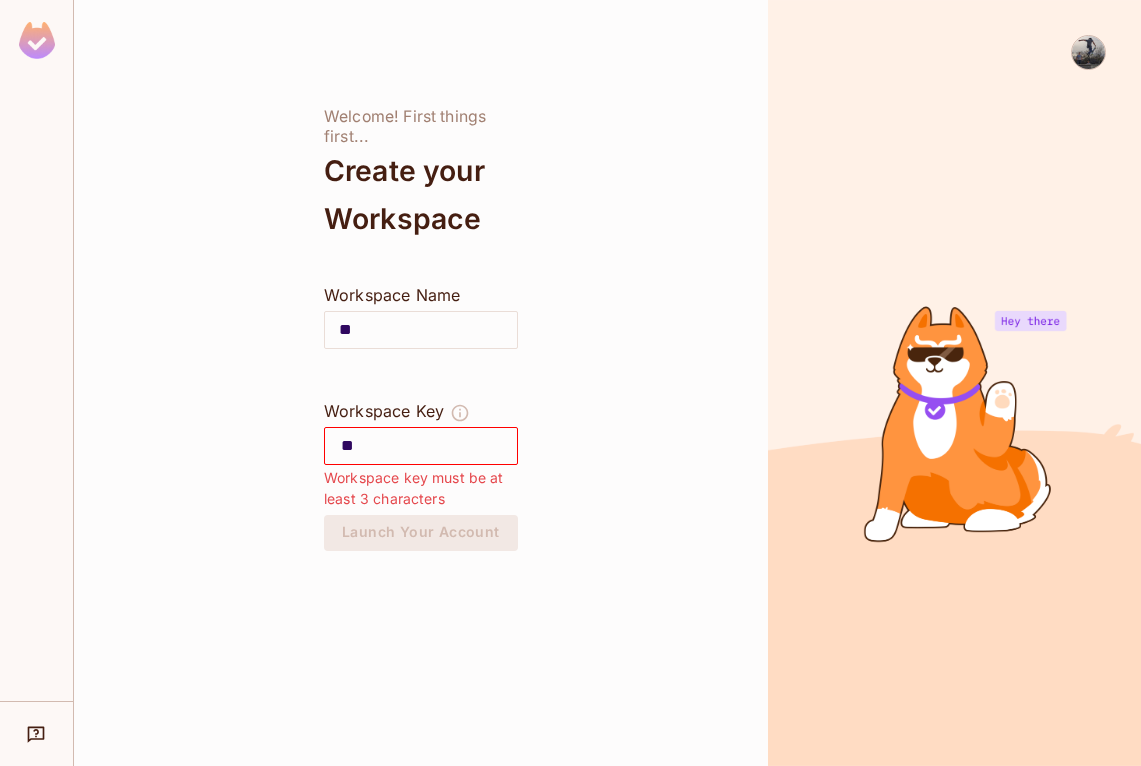 type on "***" 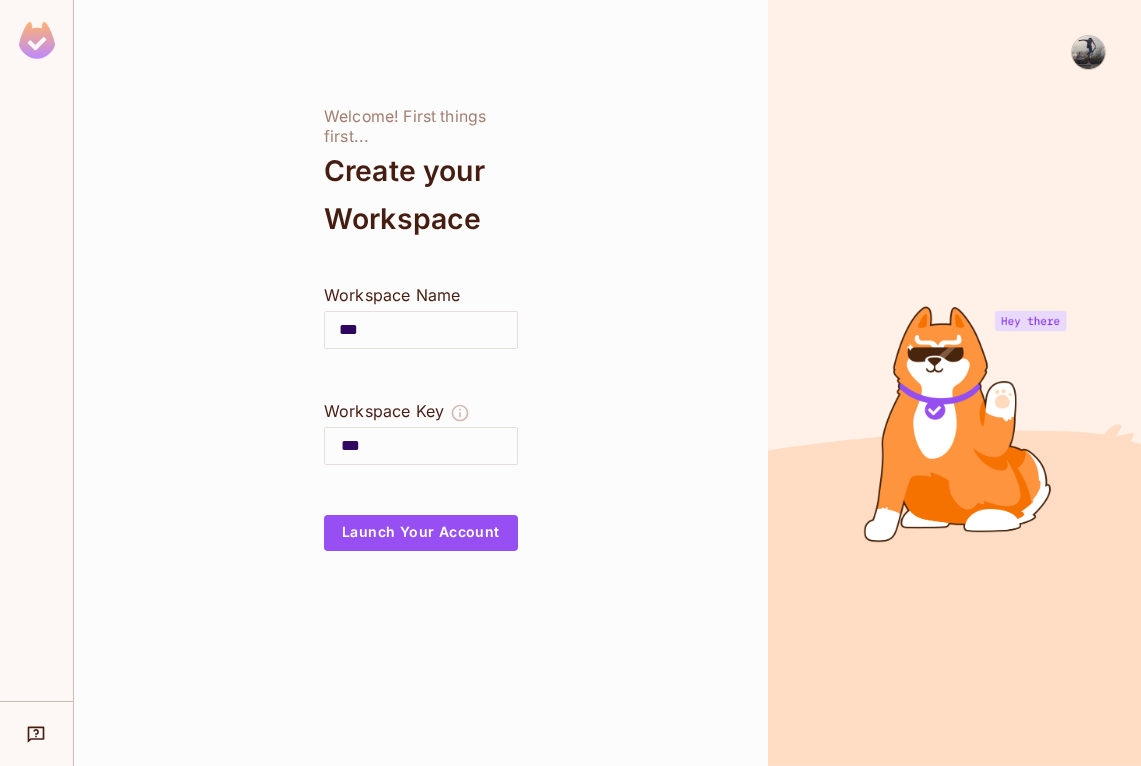 type on "****" 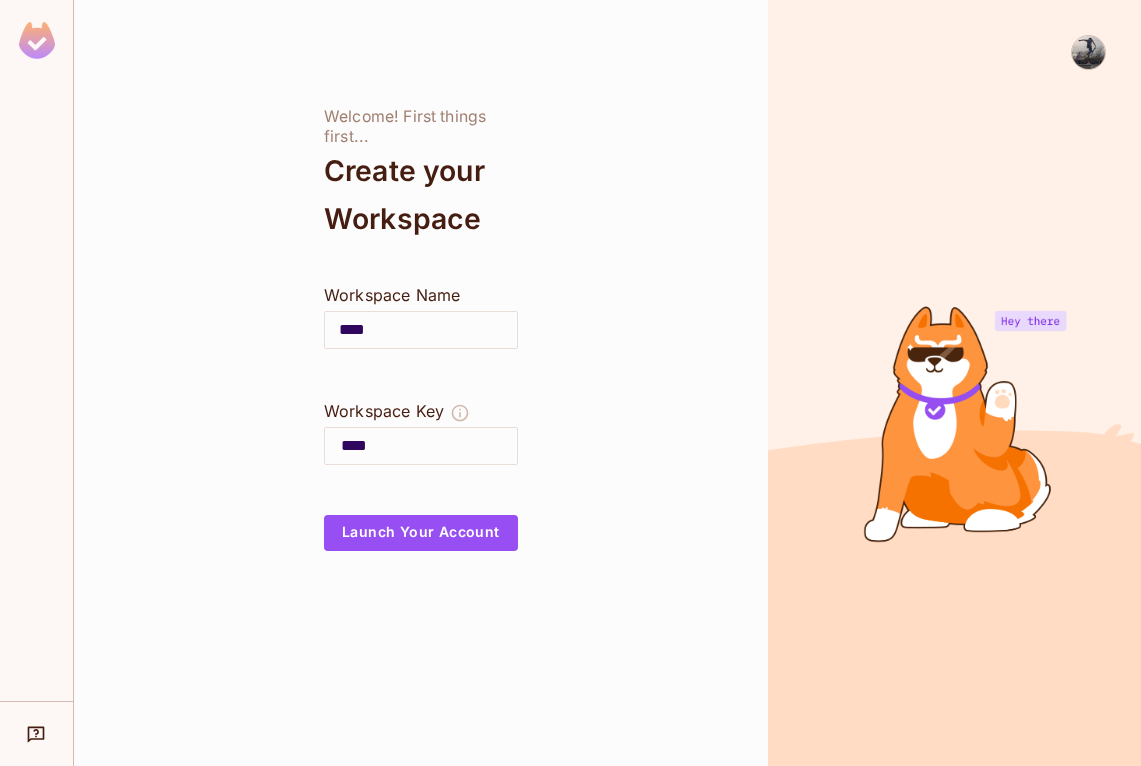 type on "*****" 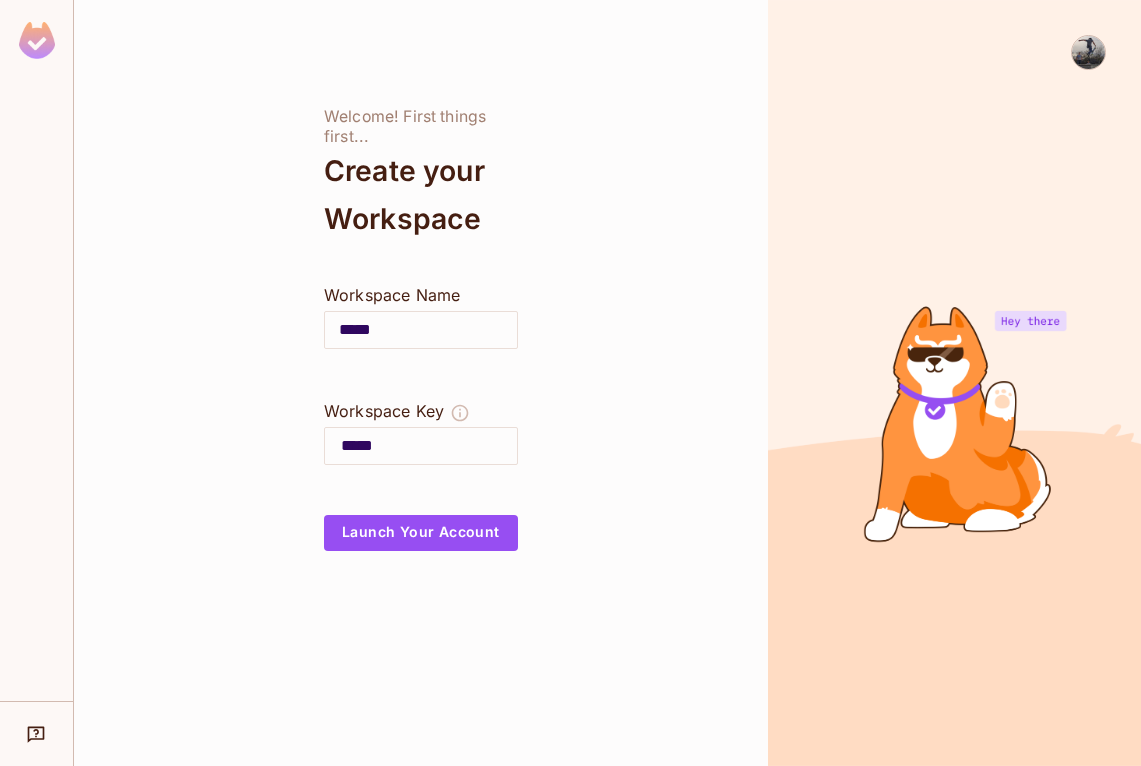 type on "******" 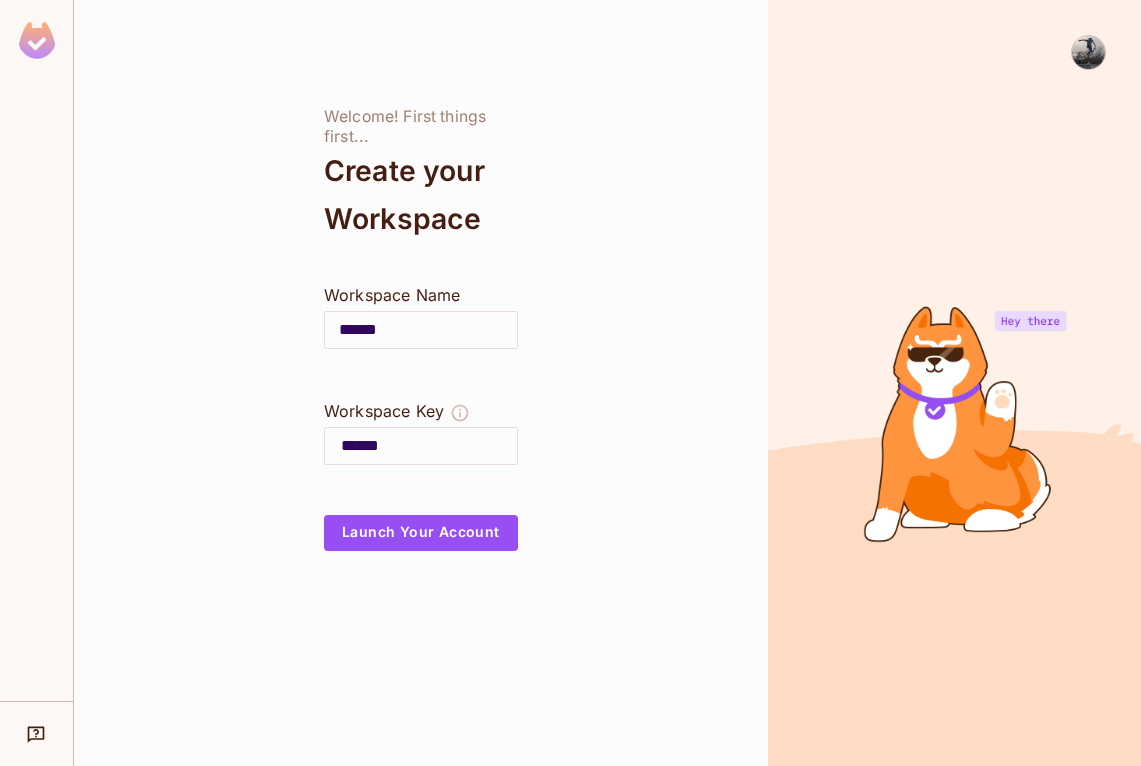 type on "*******" 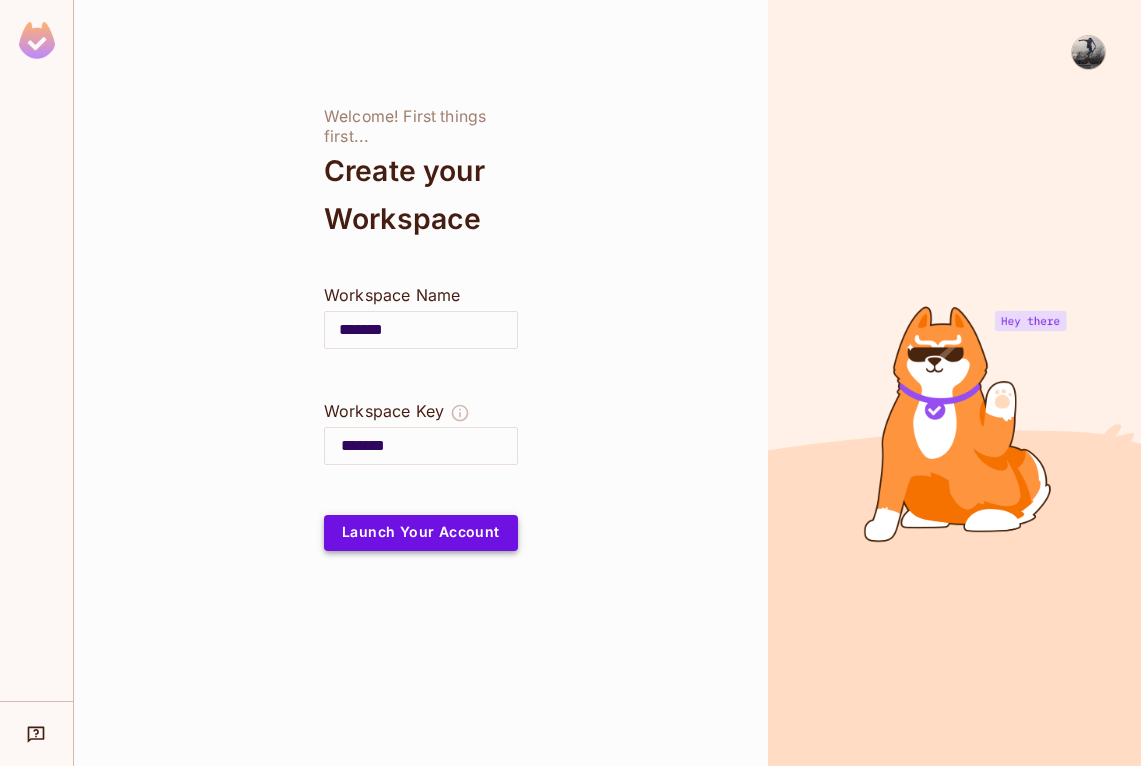 type on "*******" 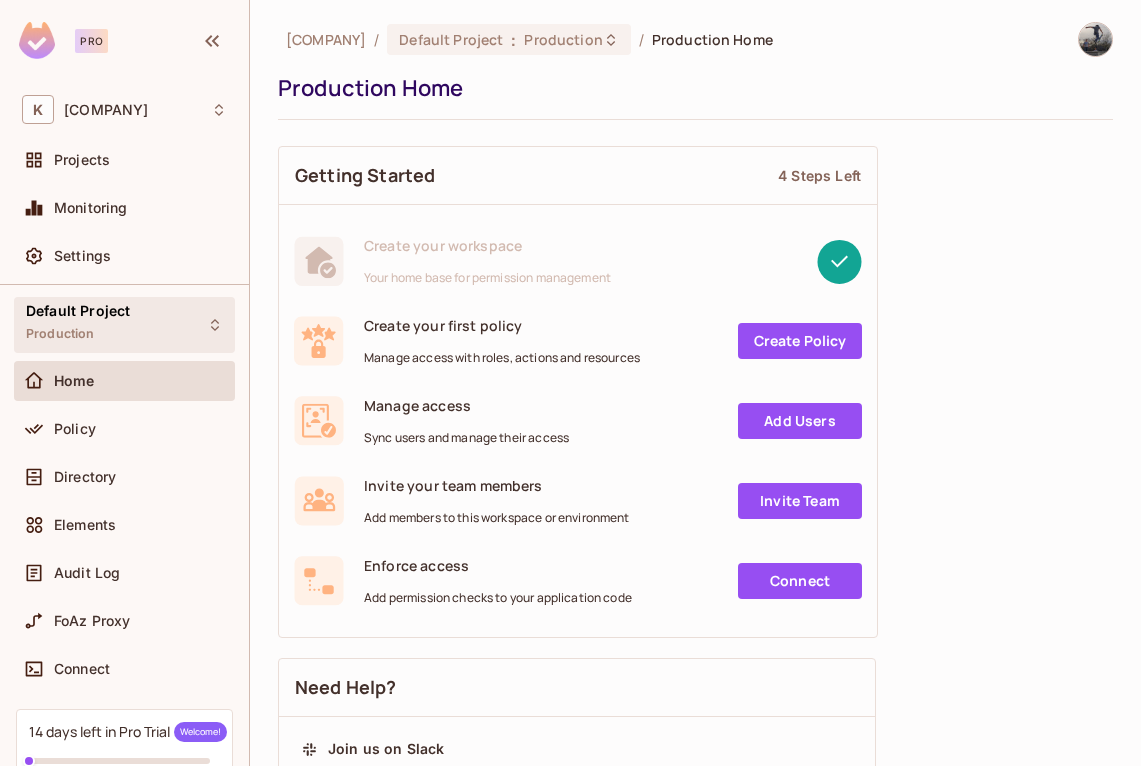 click on "Default Project Production" at bounding box center (124, 324) 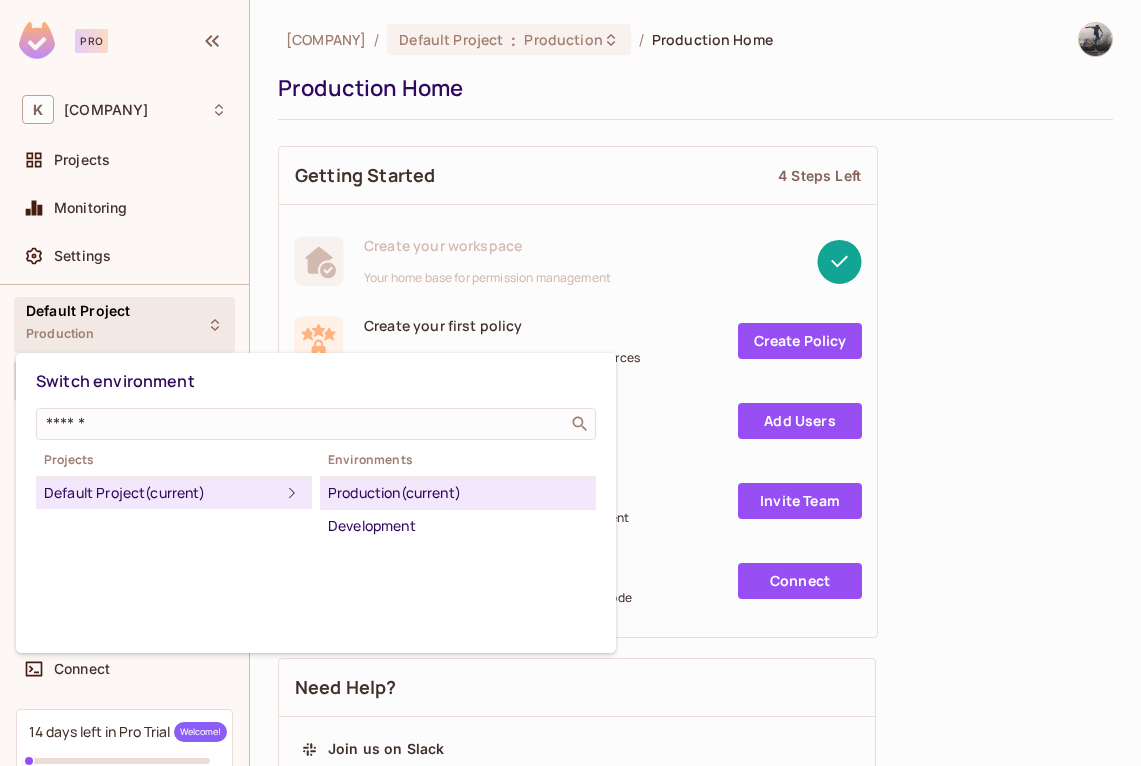 click at bounding box center (570, 383) 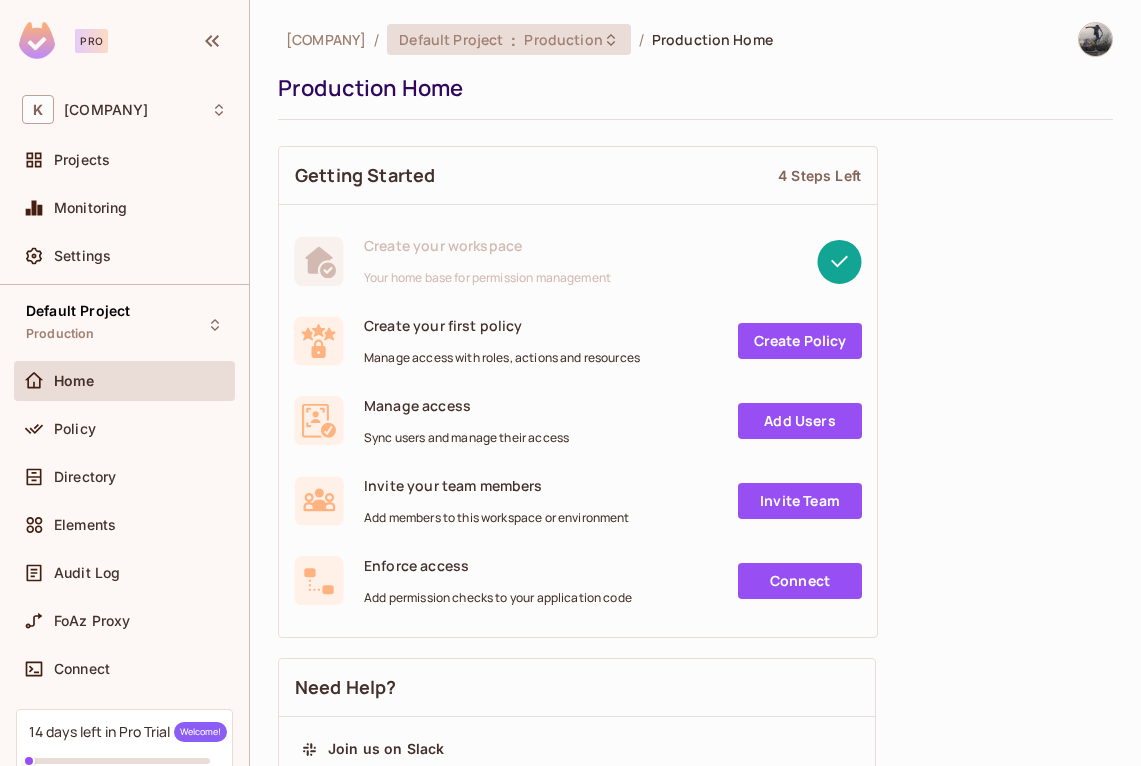 click on "Production" at bounding box center (563, 39) 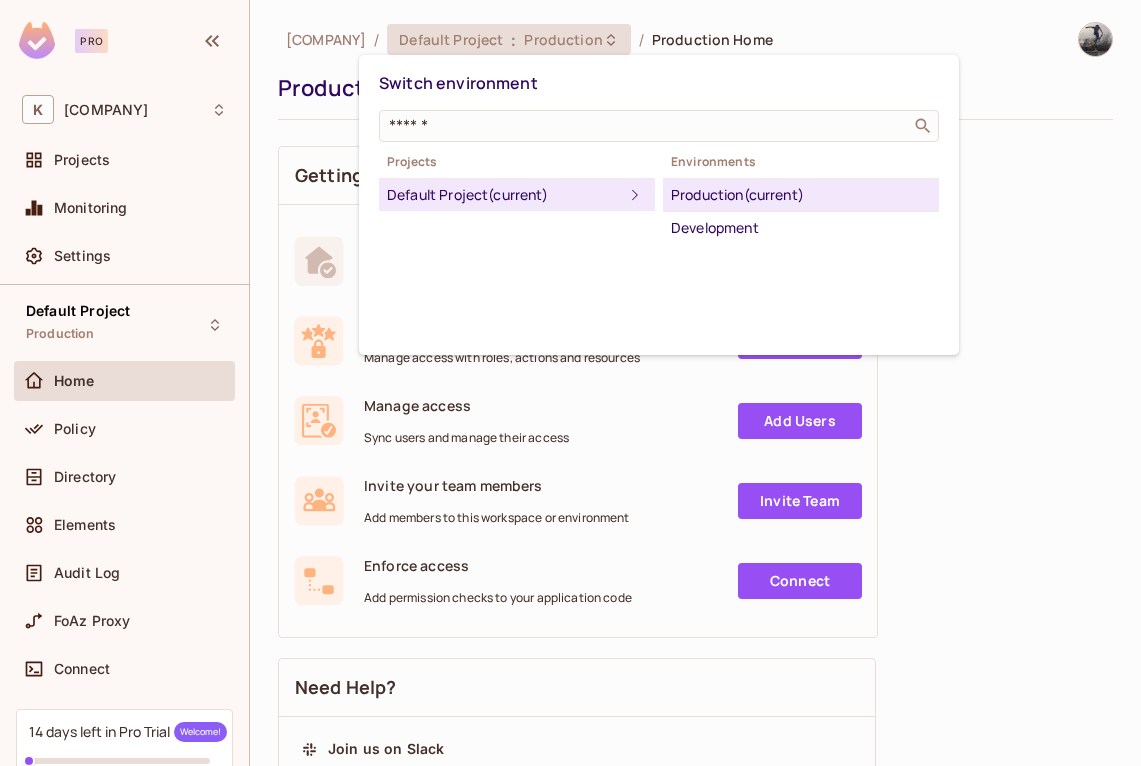 click at bounding box center [570, 383] 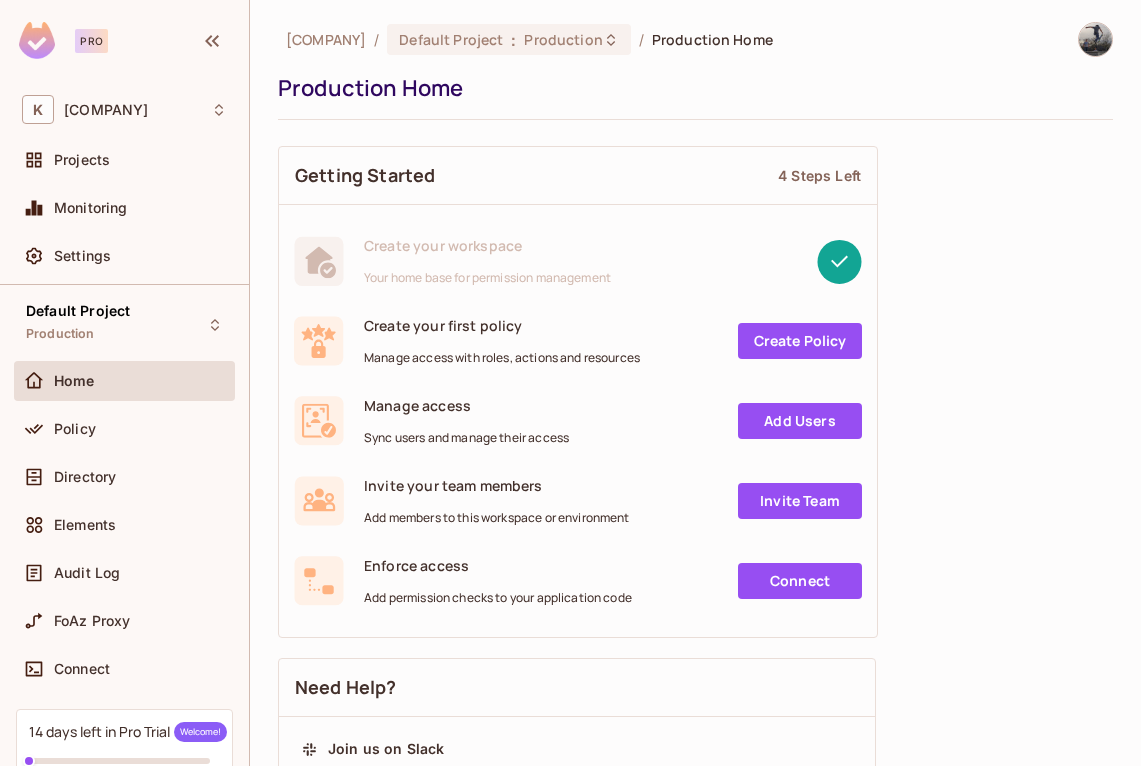click on "[COMPANY]" at bounding box center (326, 39) 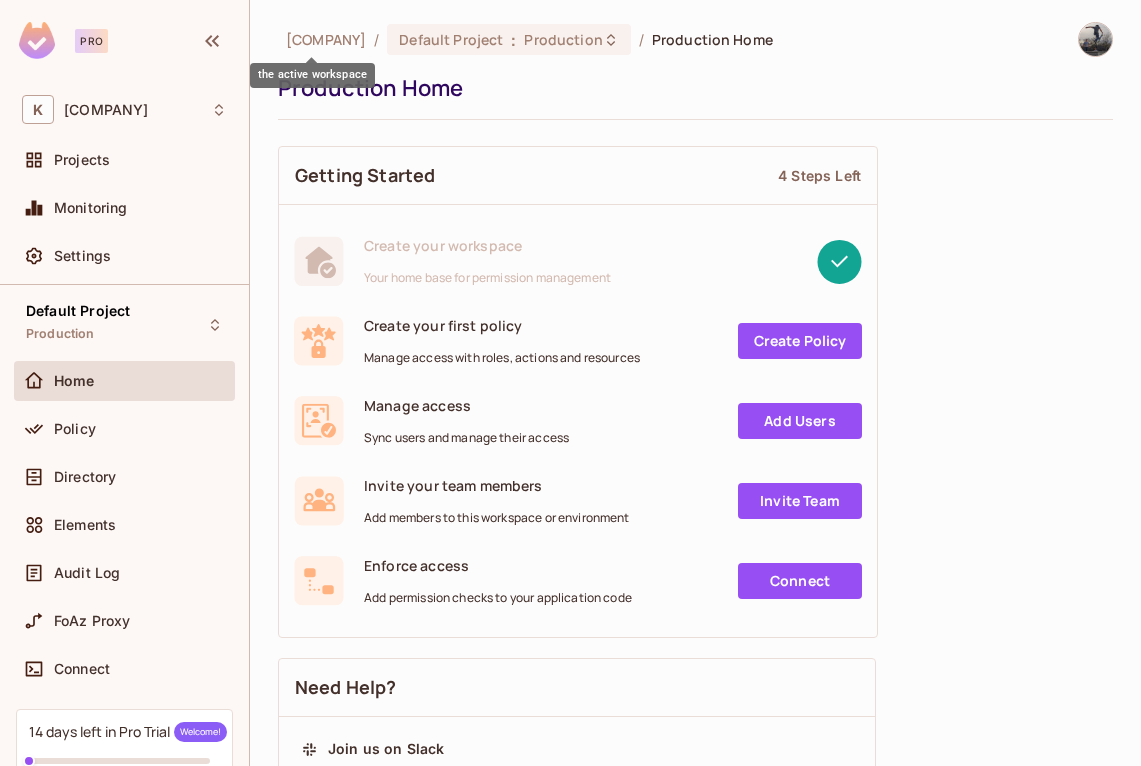click on "[COMPANY]" at bounding box center (326, 39) 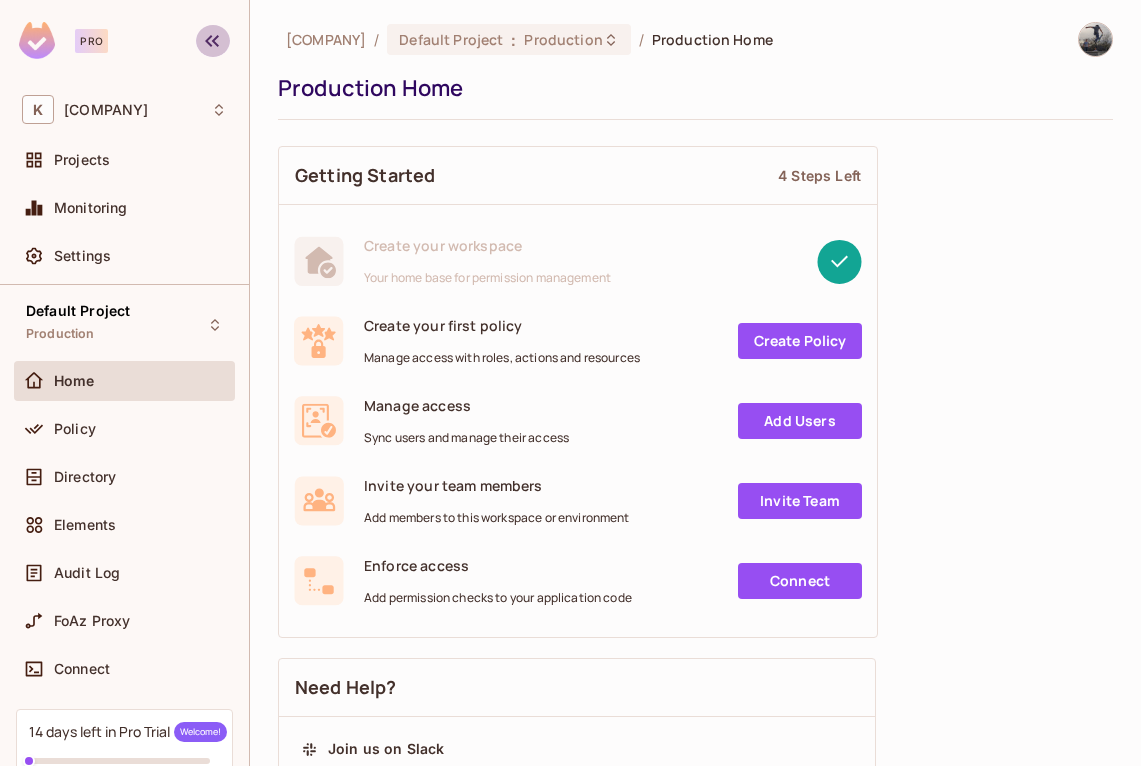 click 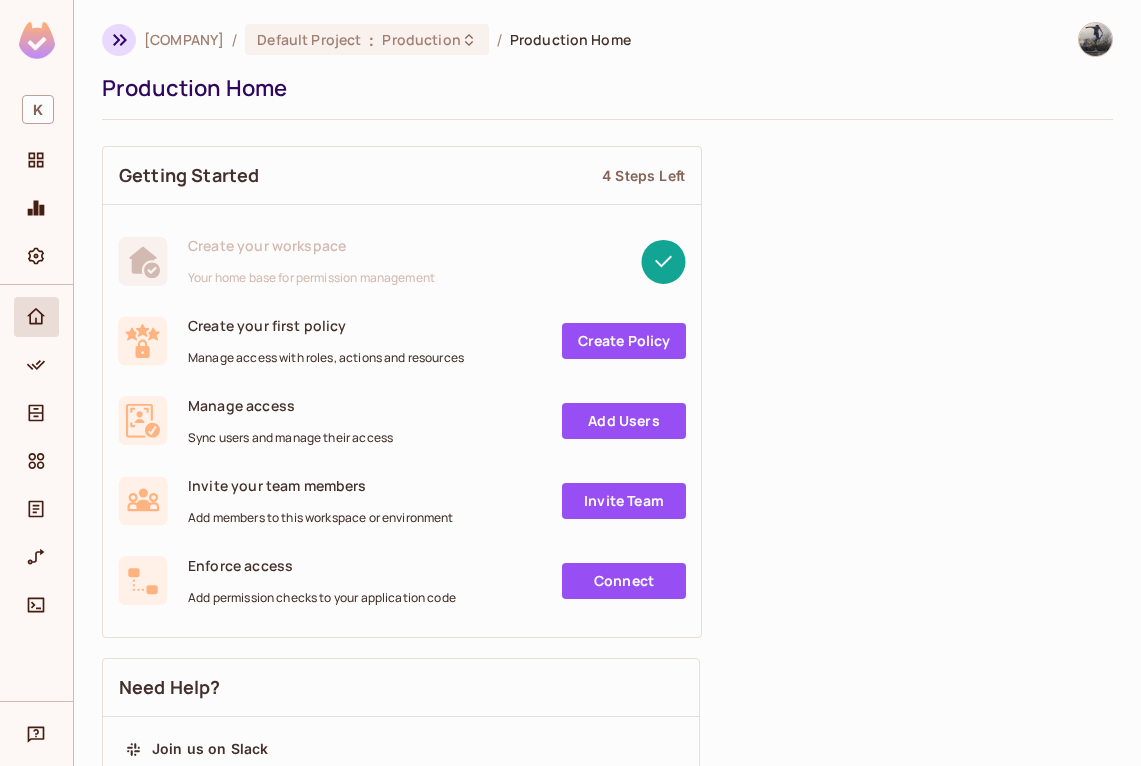 click 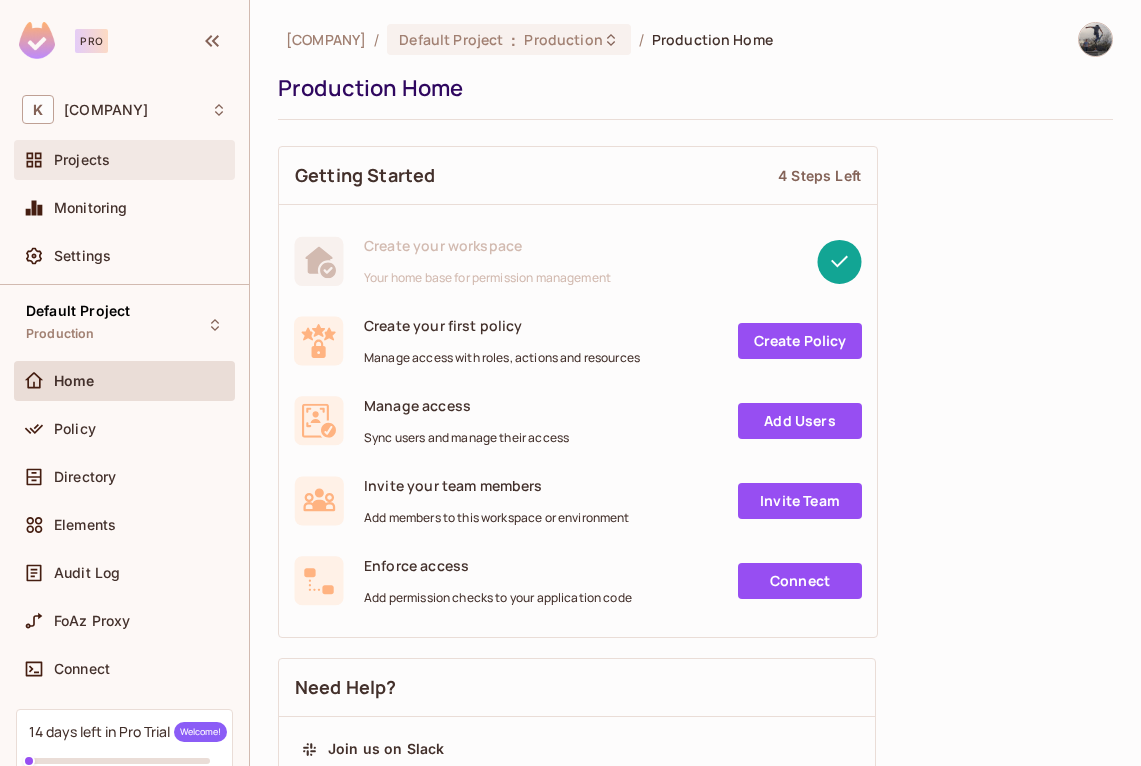 click on "Projects" at bounding box center [124, 160] 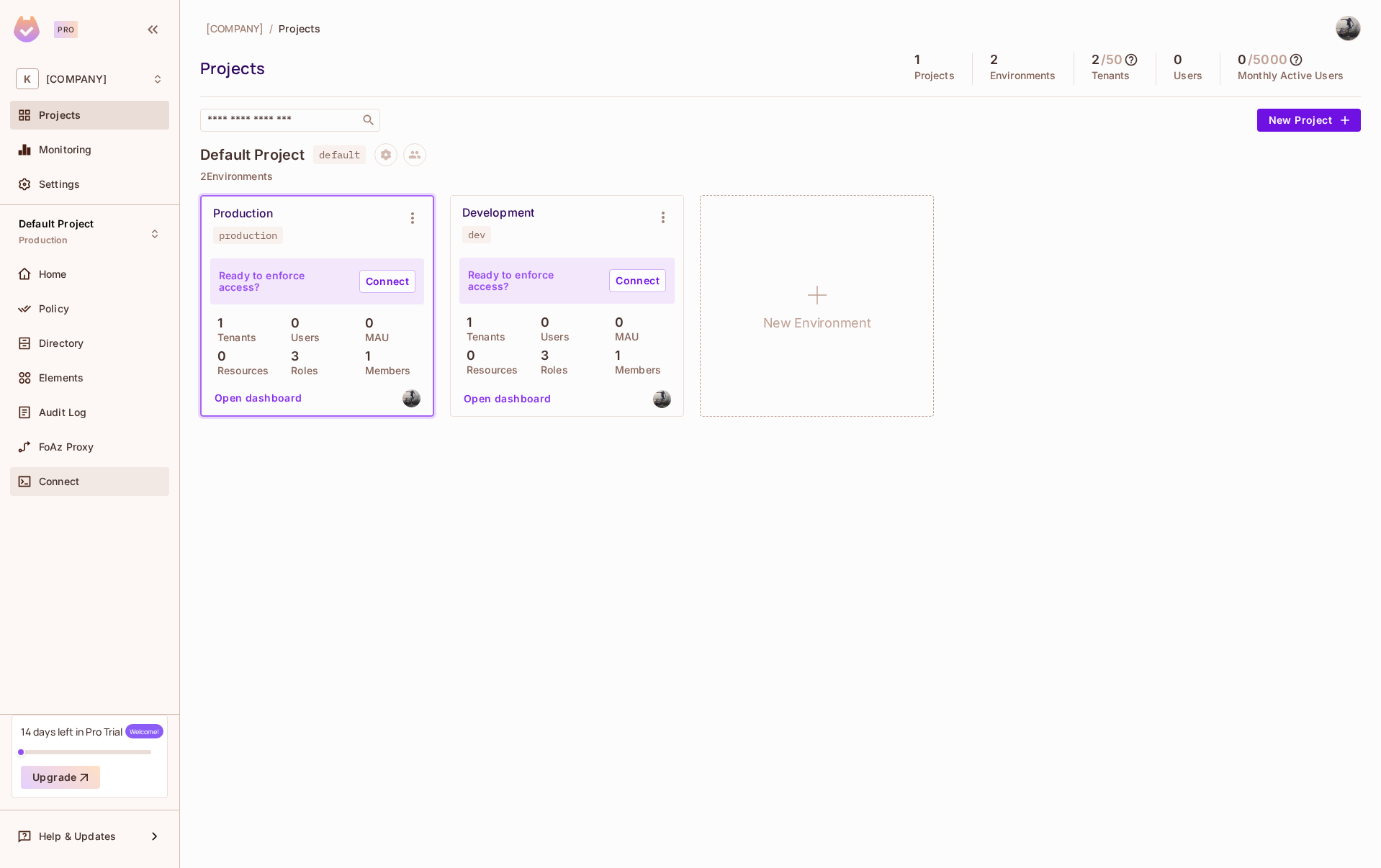 click on "Connect" at bounding box center [59, 482] 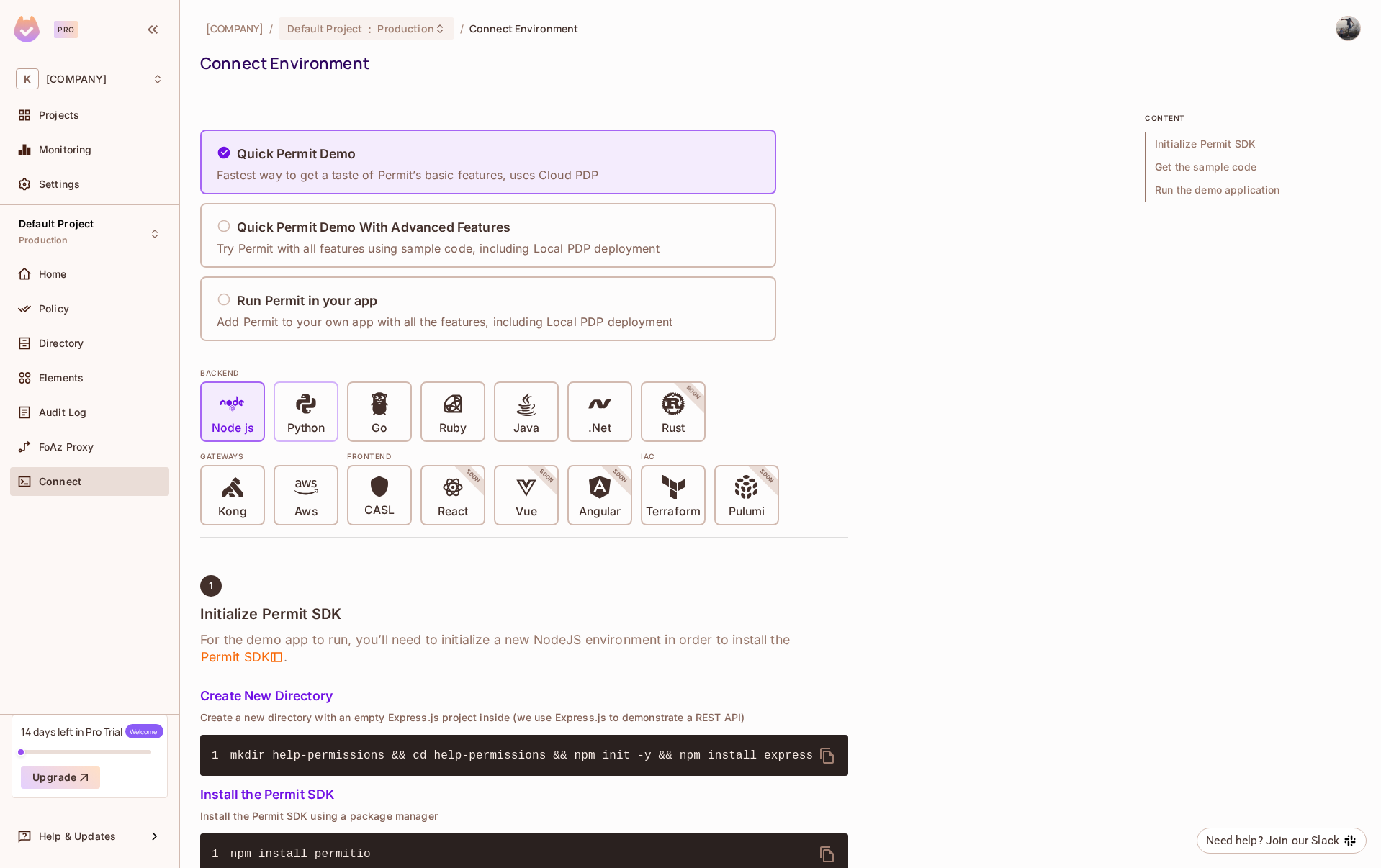 click at bounding box center [306, 406] 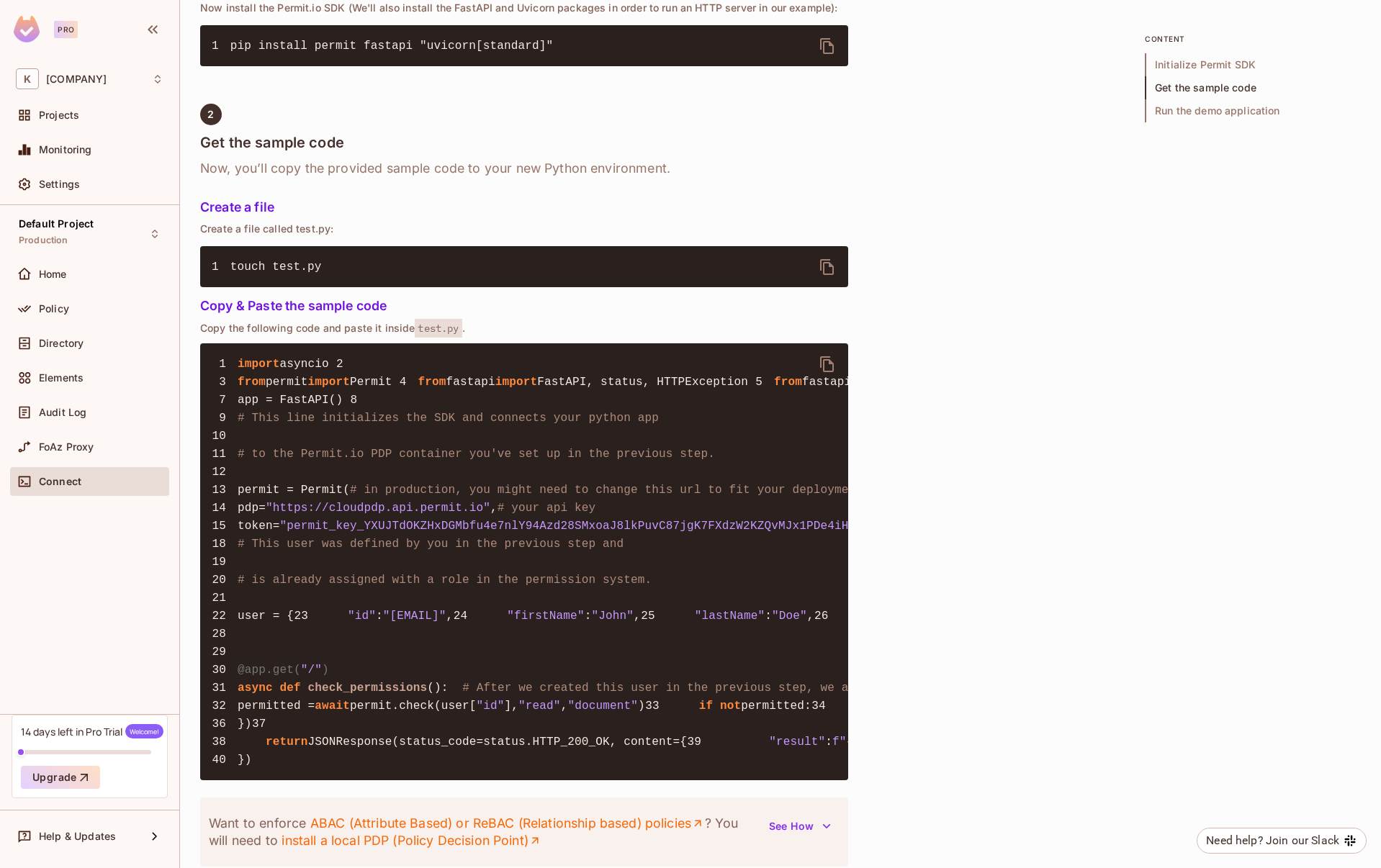 scroll, scrollTop: 1062, scrollLeft: 0, axis: vertical 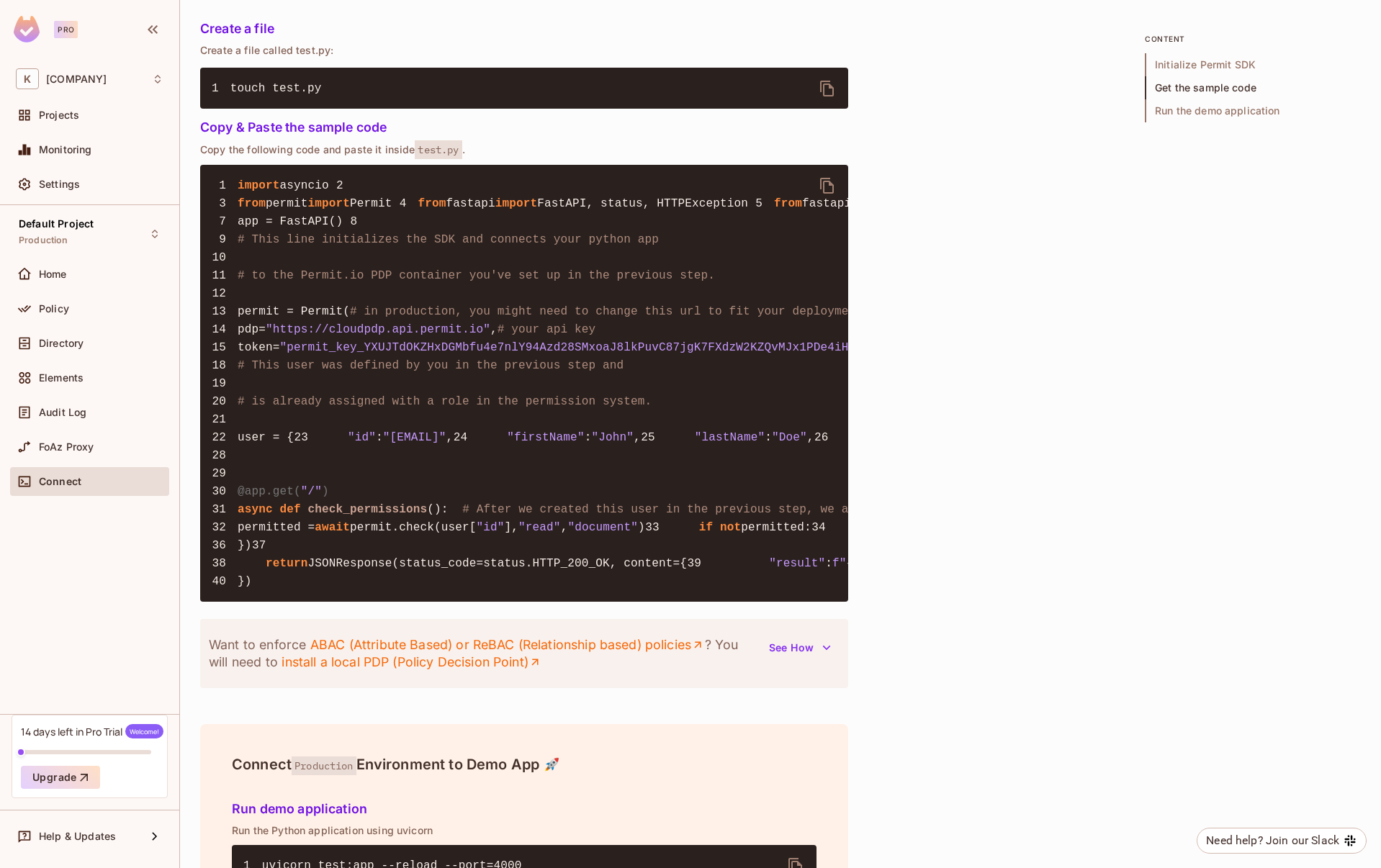 click on "Run the demo application" at bounding box center (1253, 111) 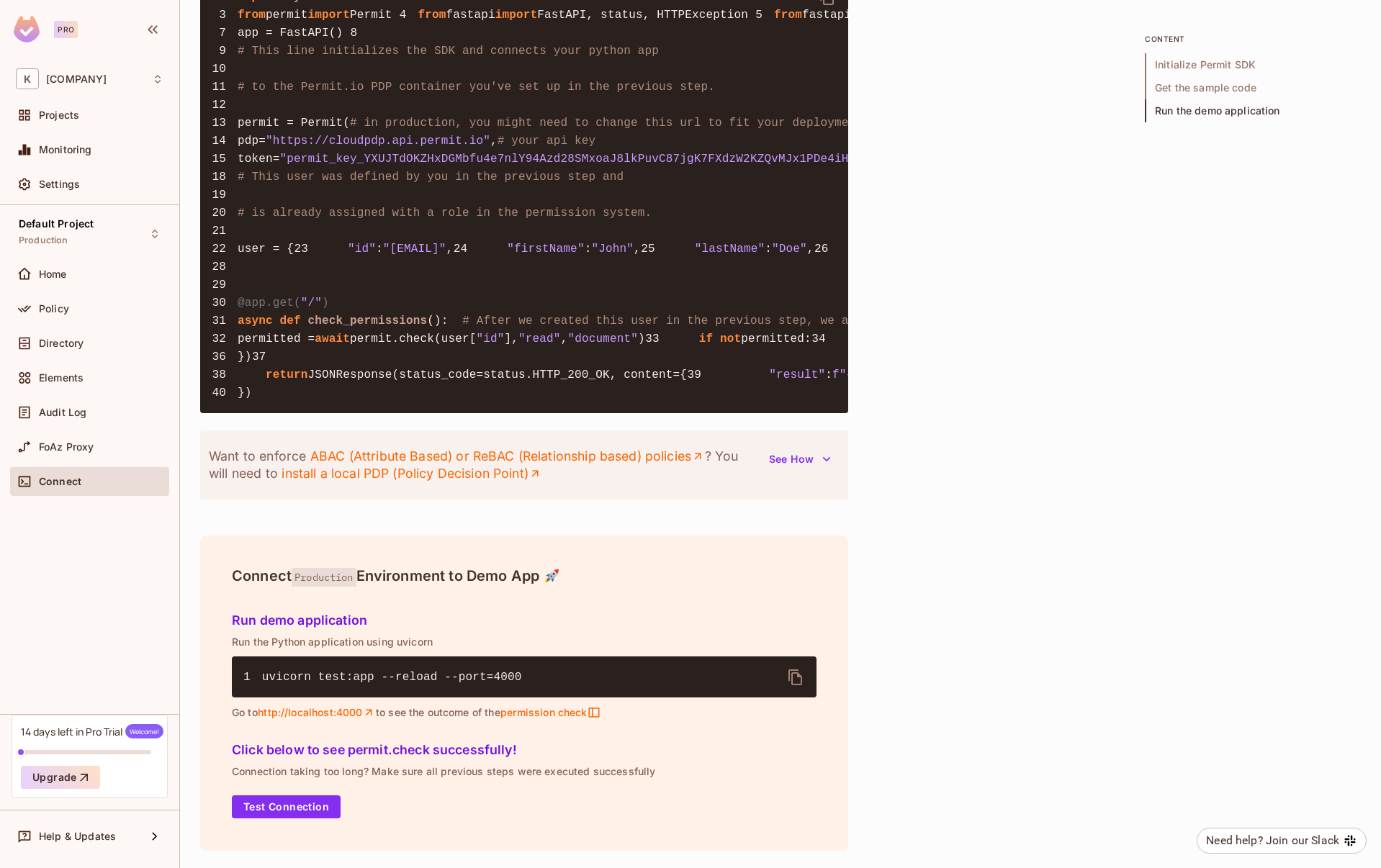 click on "Run the demo application" at bounding box center (1253, 111) 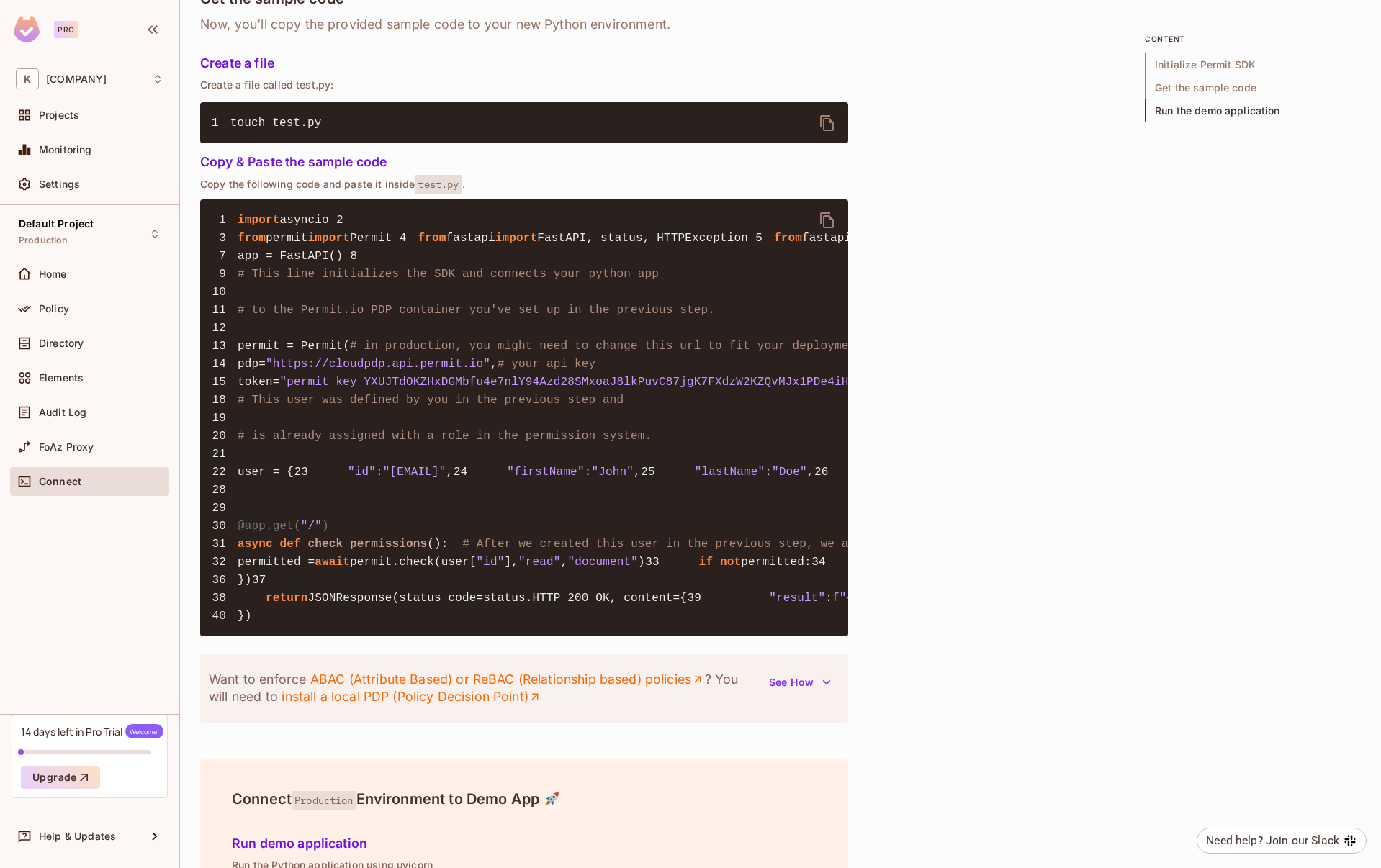 scroll, scrollTop: 1026, scrollLeft: 0, axis: vertical 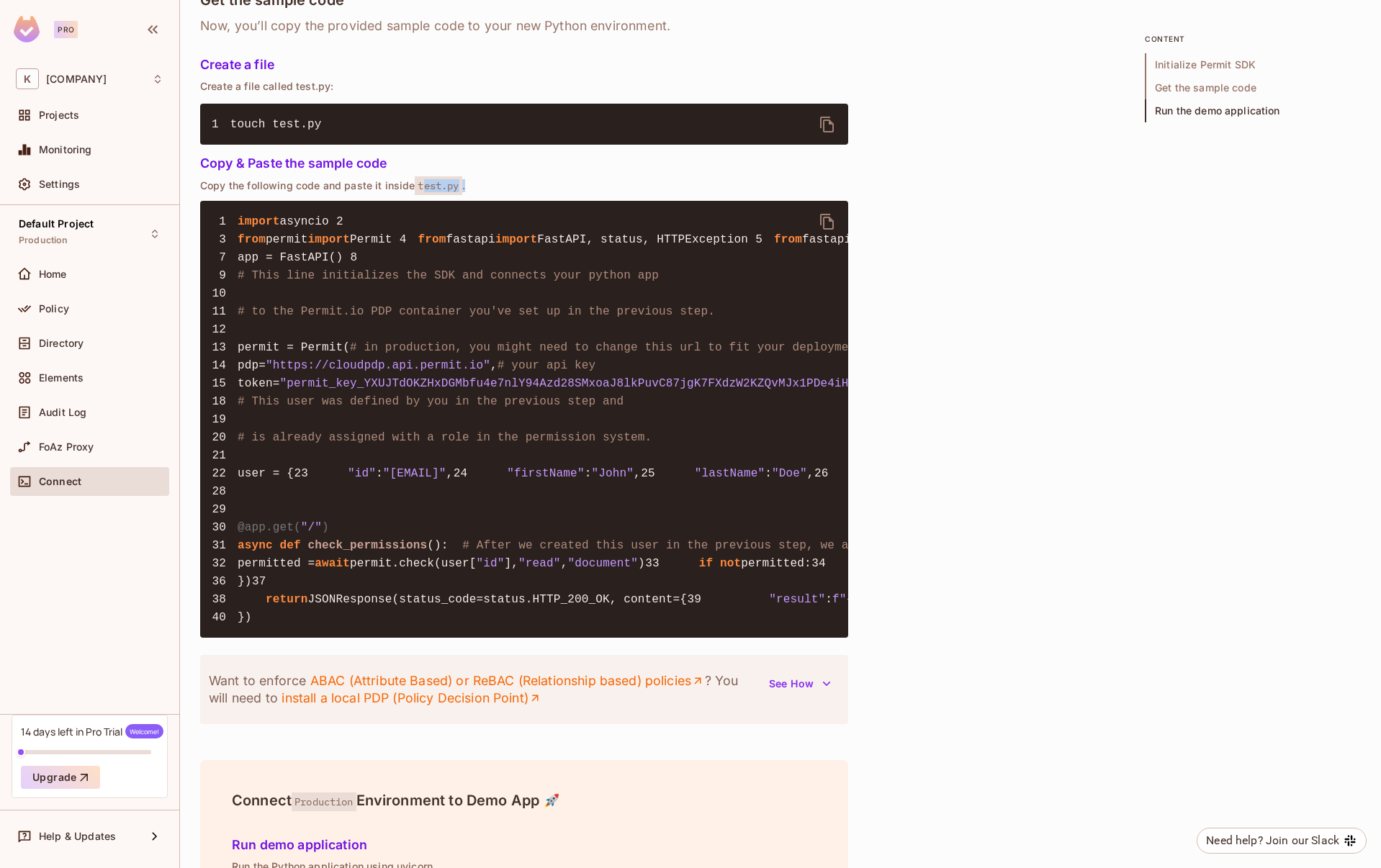 drag, startPoint x: 420, startPoint y: 178, endPoint x: 472, endPoint y: 180, distance: 52.03845 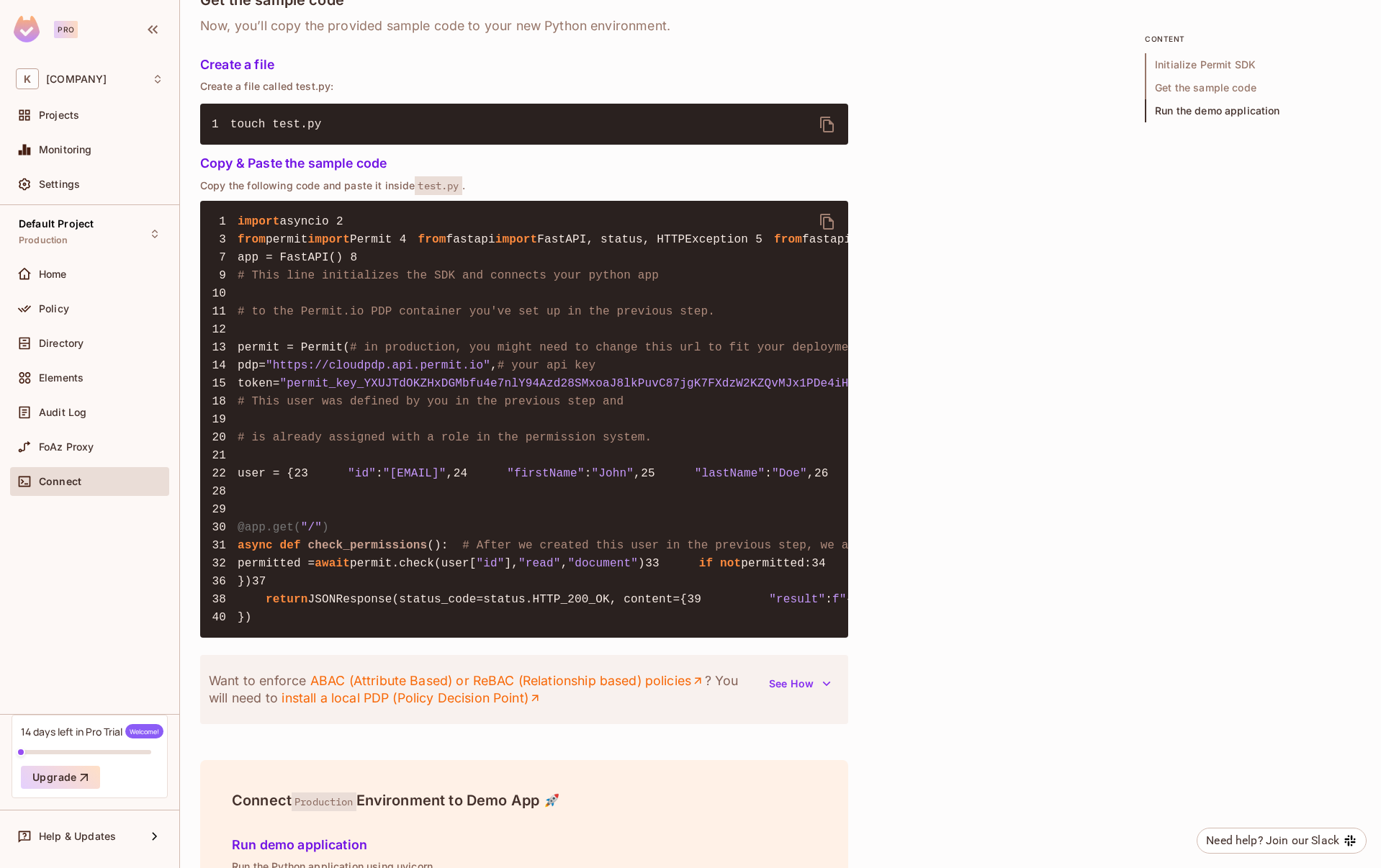 click on "1 touch test.py" at bounding box center [524, 124] 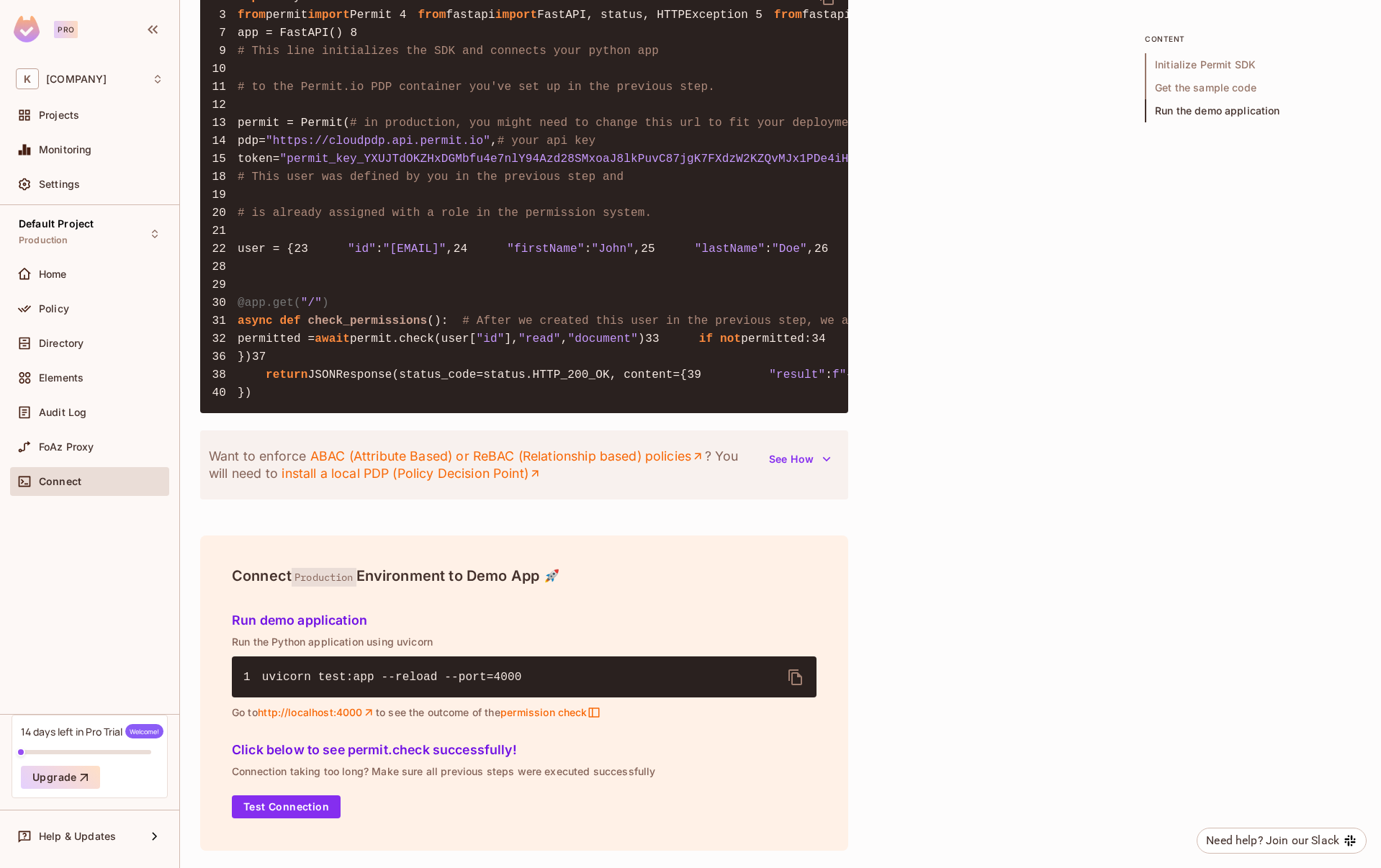scroll, scrollTop: 1524, scrollLeft: 0, axis: vertical 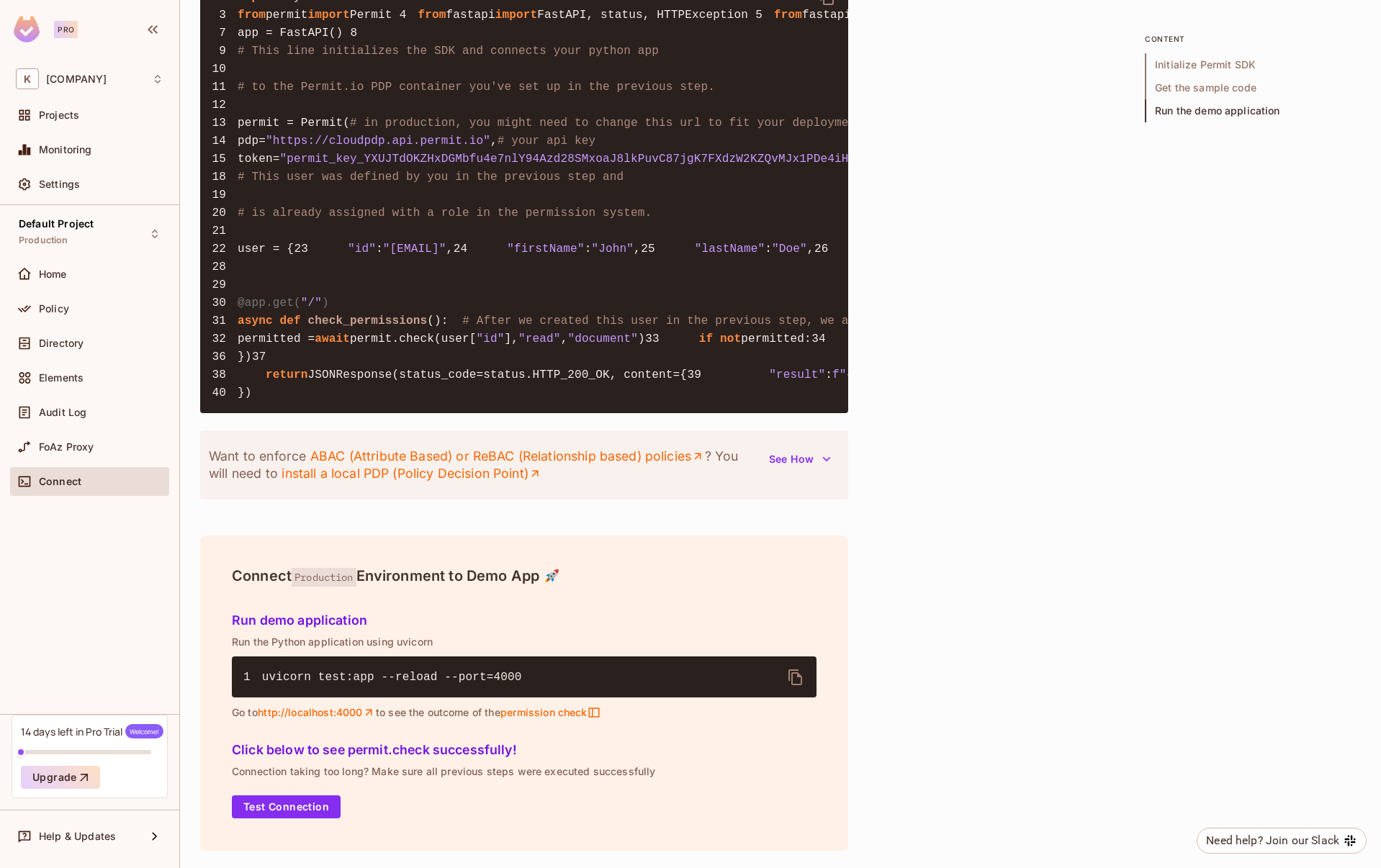 click on "http://localhost:4000" at bounding box center [317, 713] 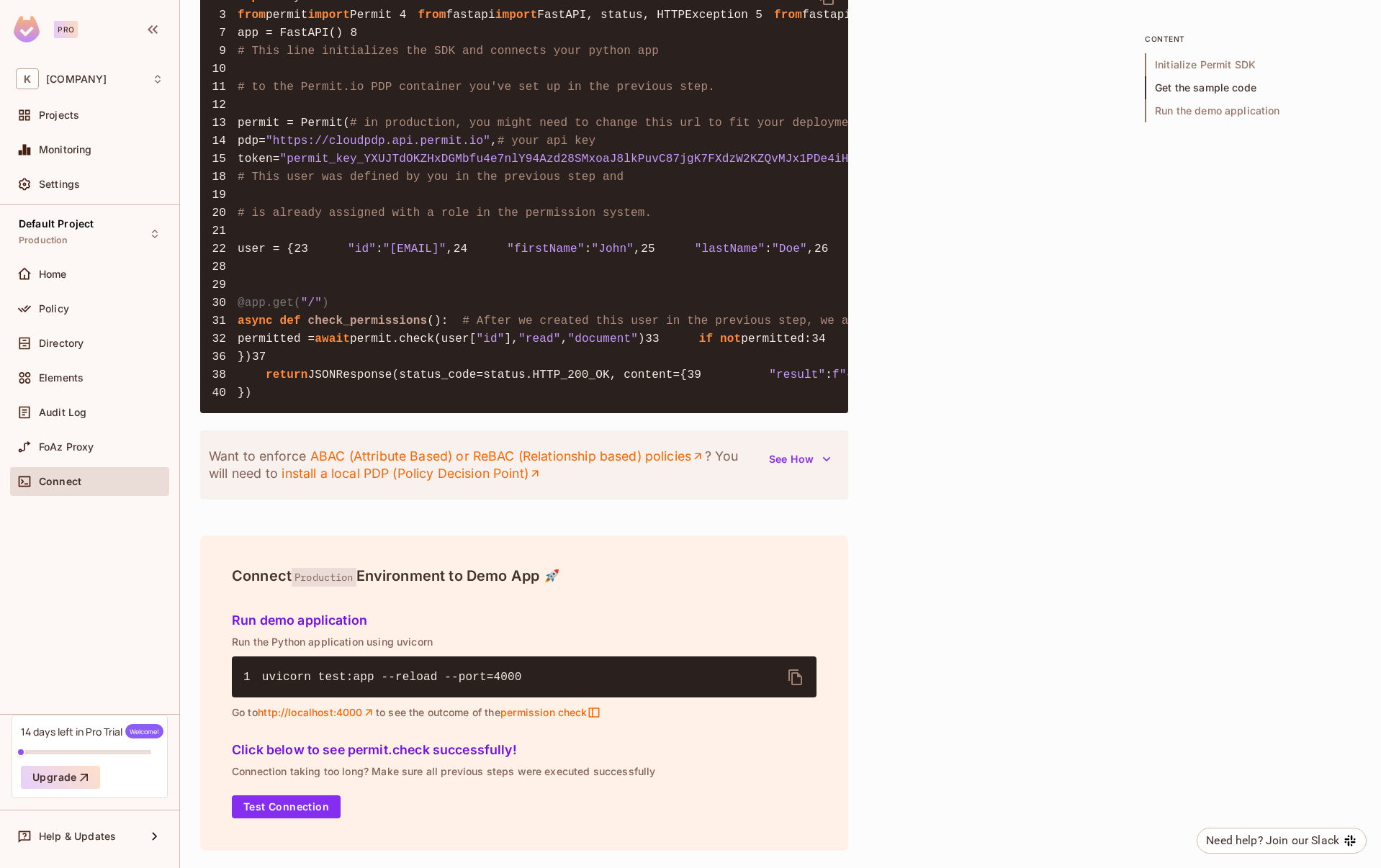 scroll, scrollTop: 1311, scrollLeft: 0, axis: vertical 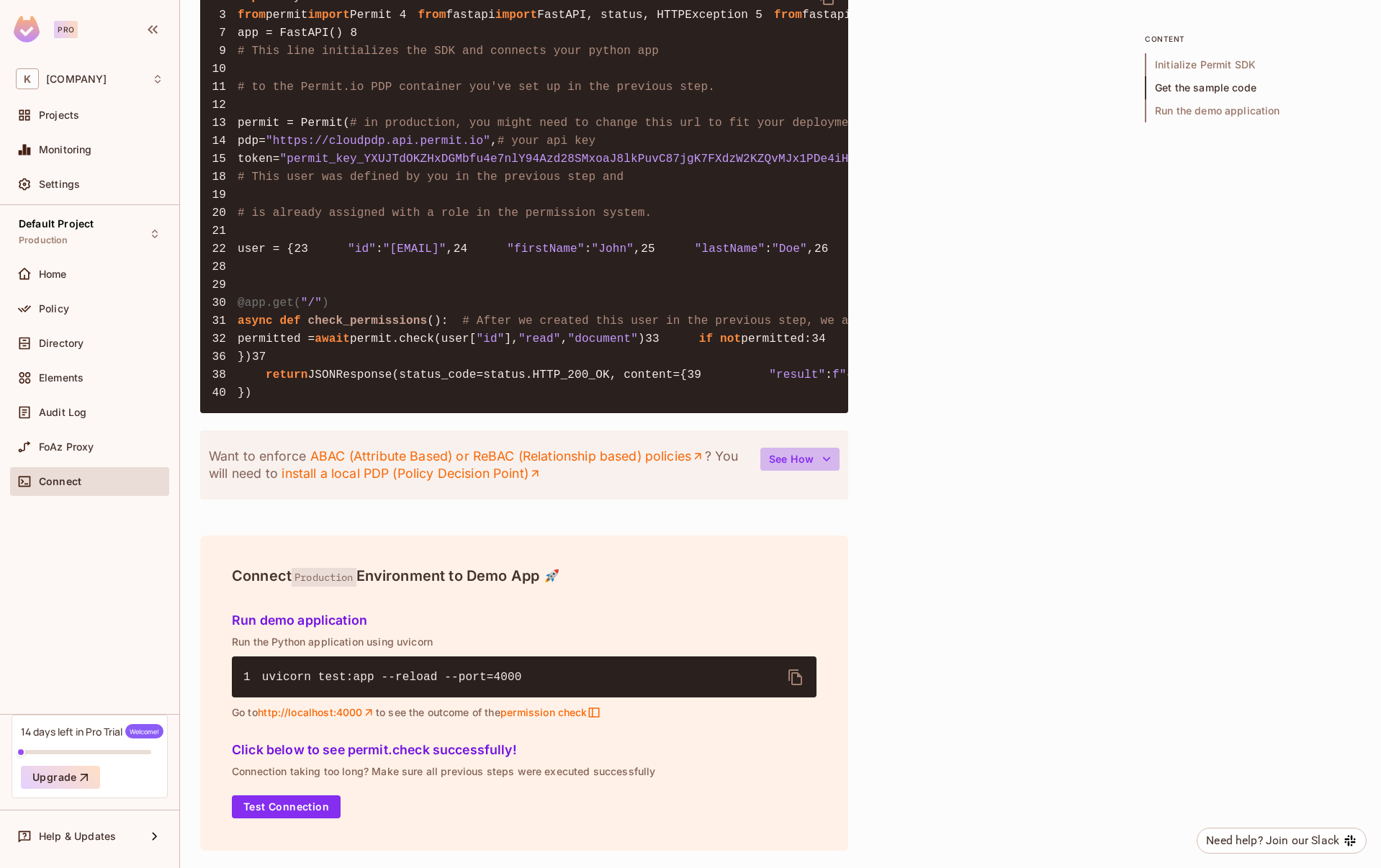 click on "See How" at bounding box center [800, 459] 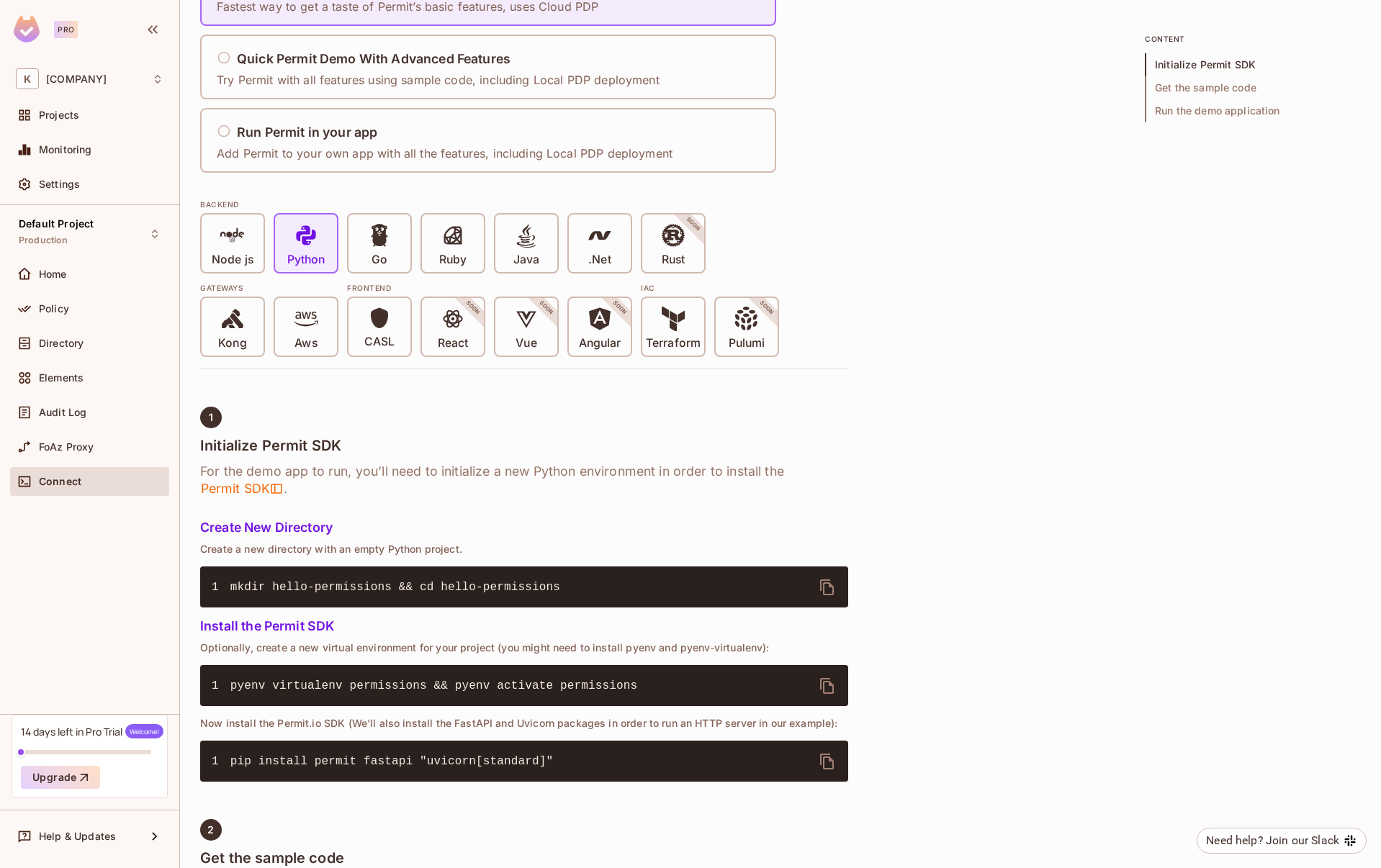 scroll, scrollTop: 163, scrollLeft: 0, axis: vertical 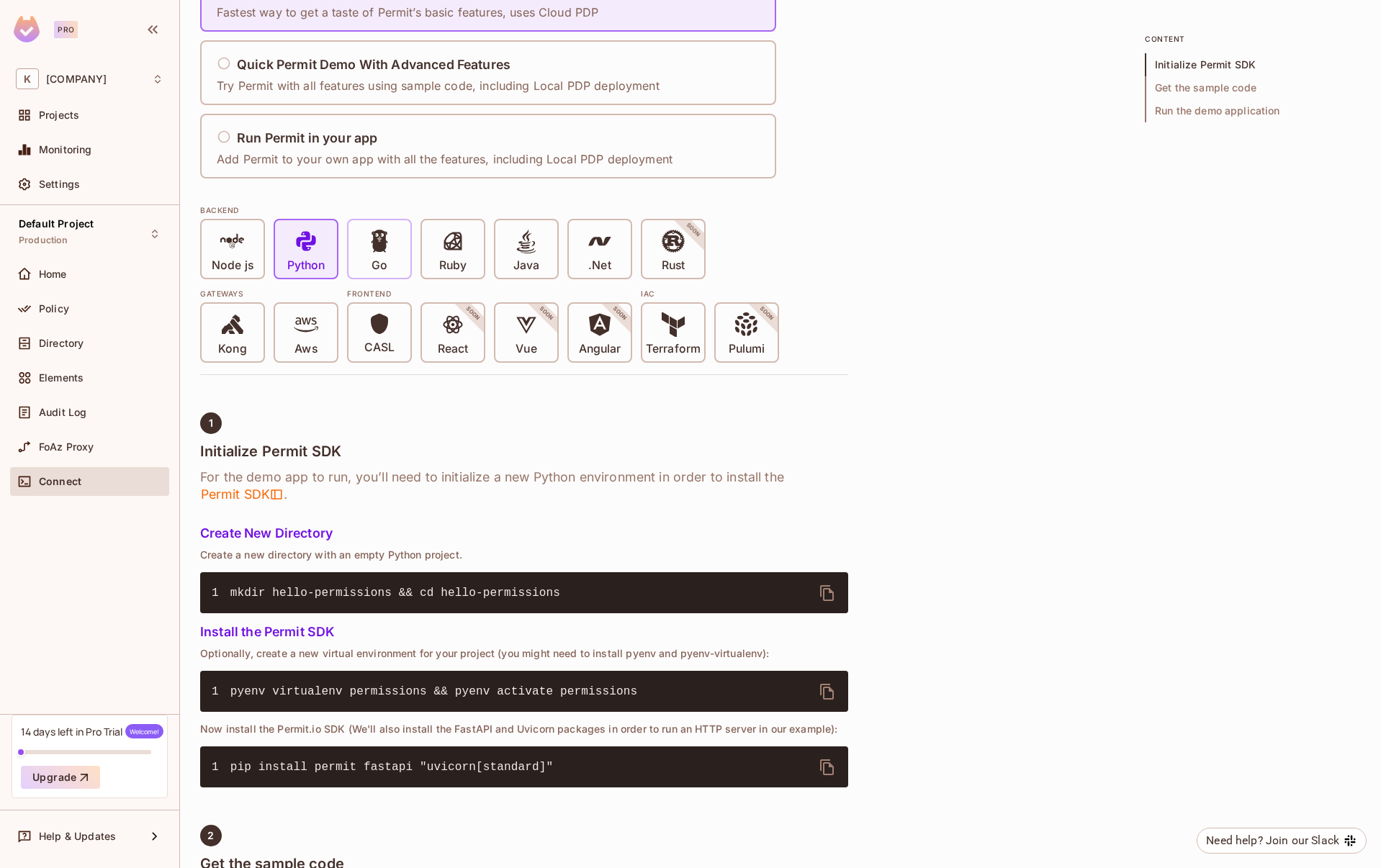 click at bounding box center [379, 243] 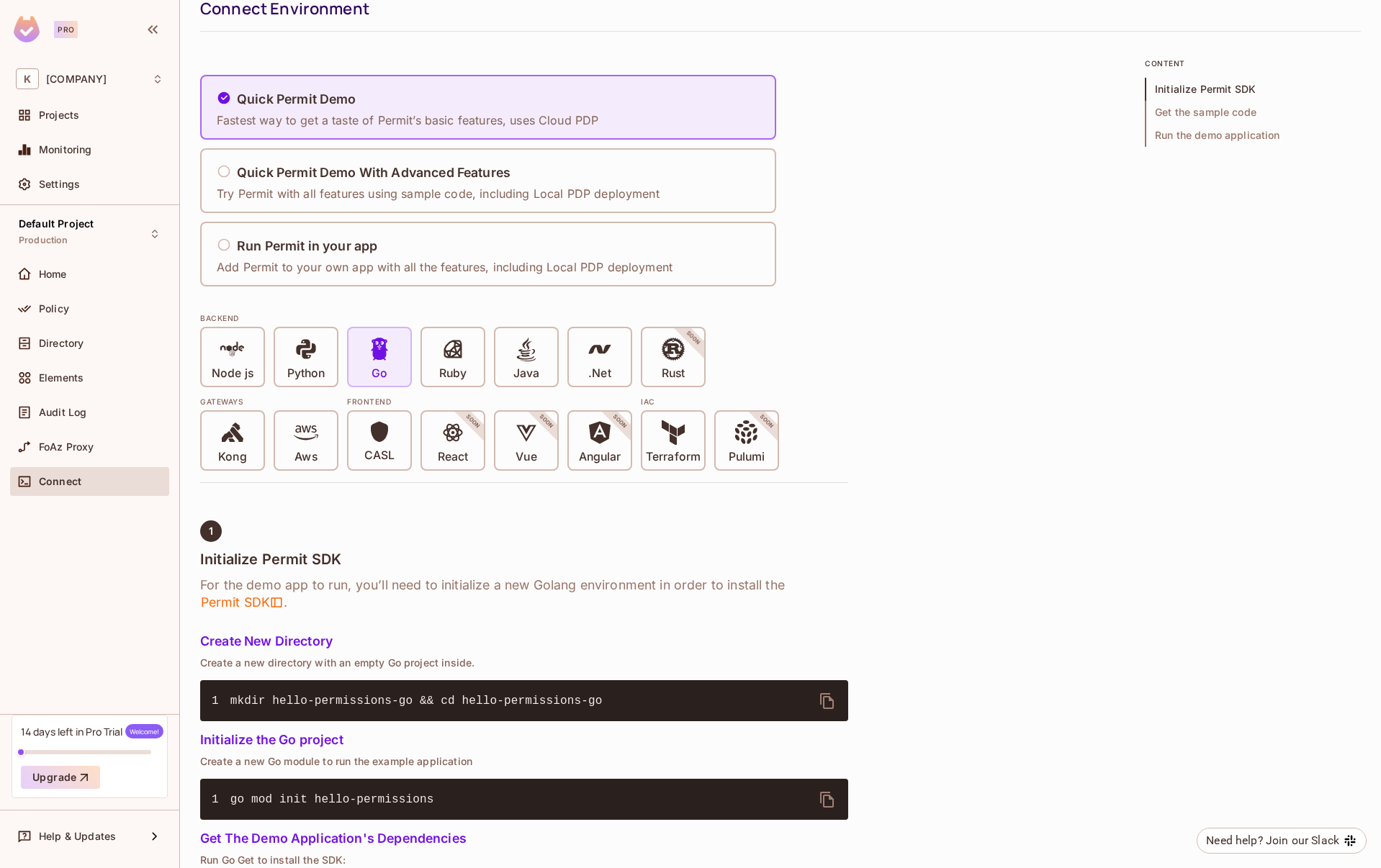 scroll, scrollTop: 0, scrollLeft: 0, axis: both 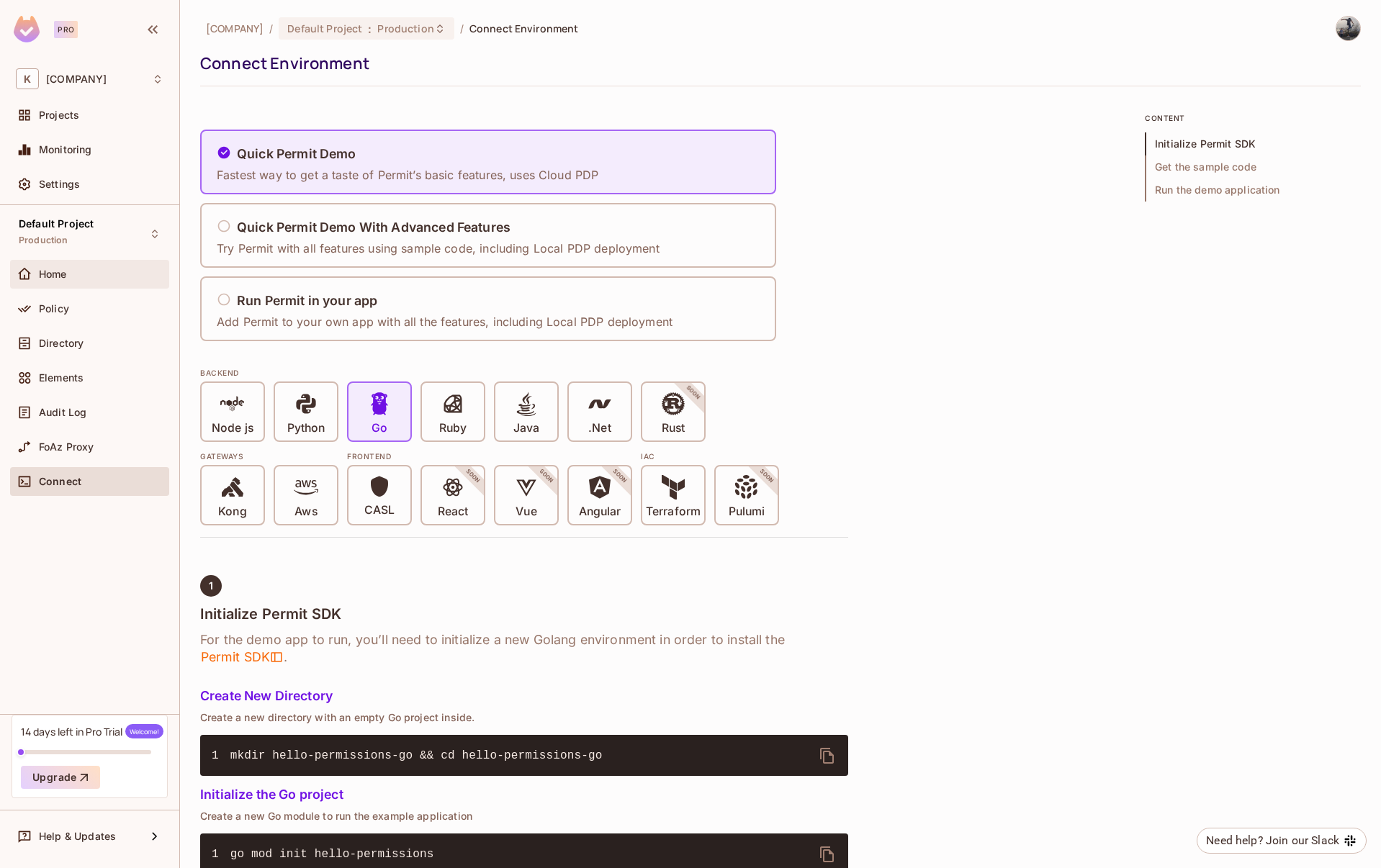 click on "Home" at bounding box center [89, 274] 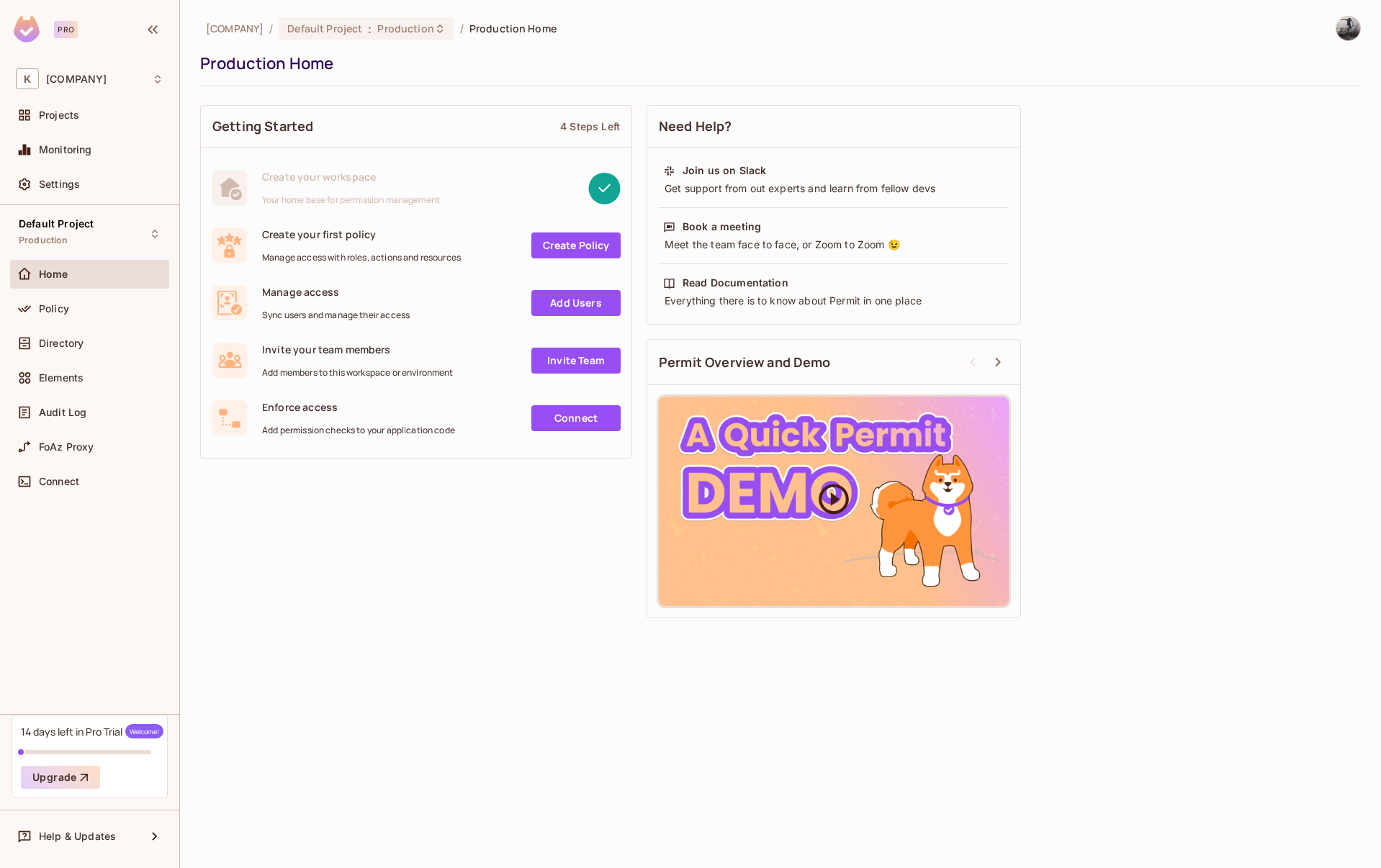 click 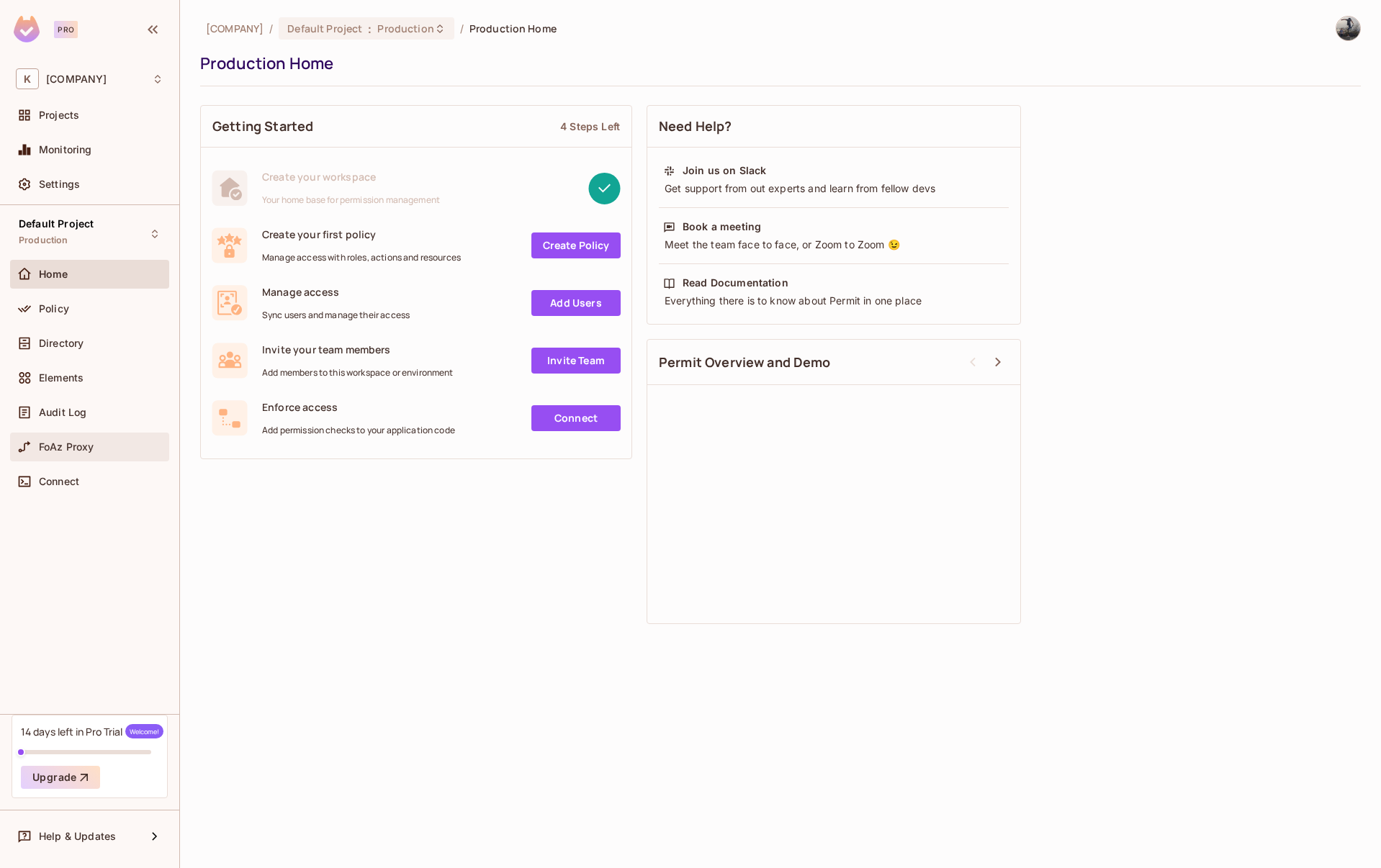 click on "FoAz Proxy" at bounding box center (66, 447) 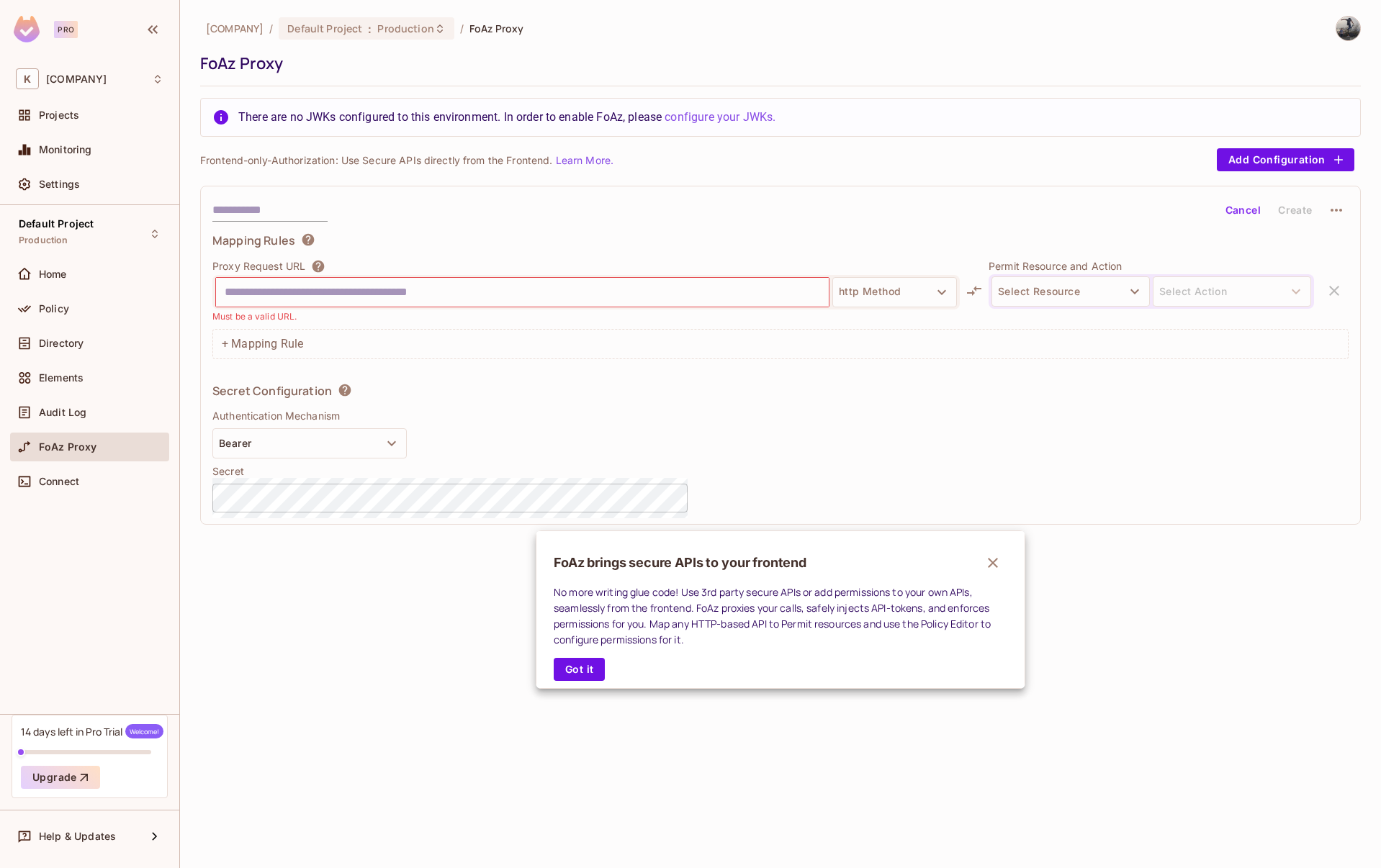 click at bounding box center (690, 434) 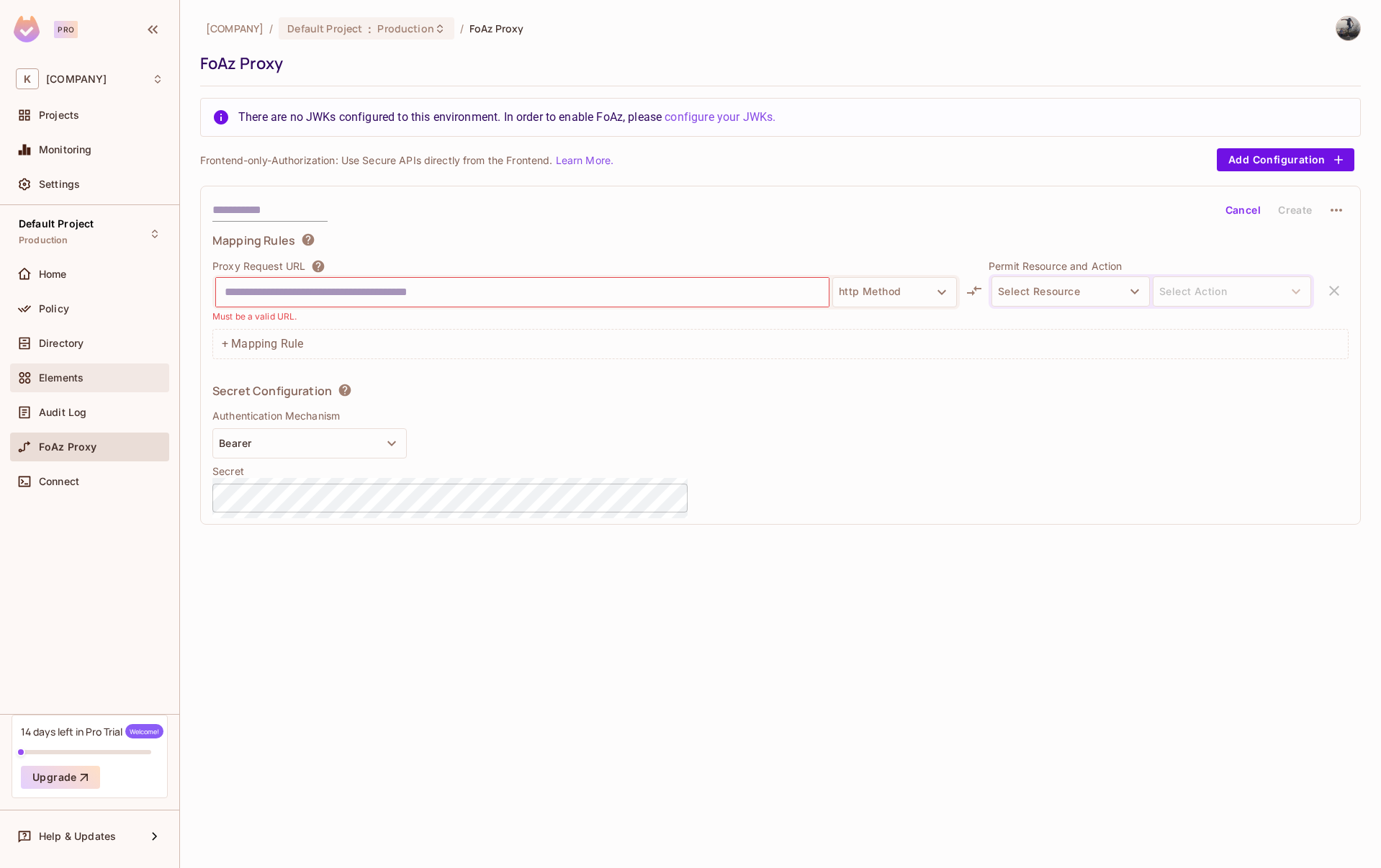 click on "Elements" at bounding box center [101, 378] 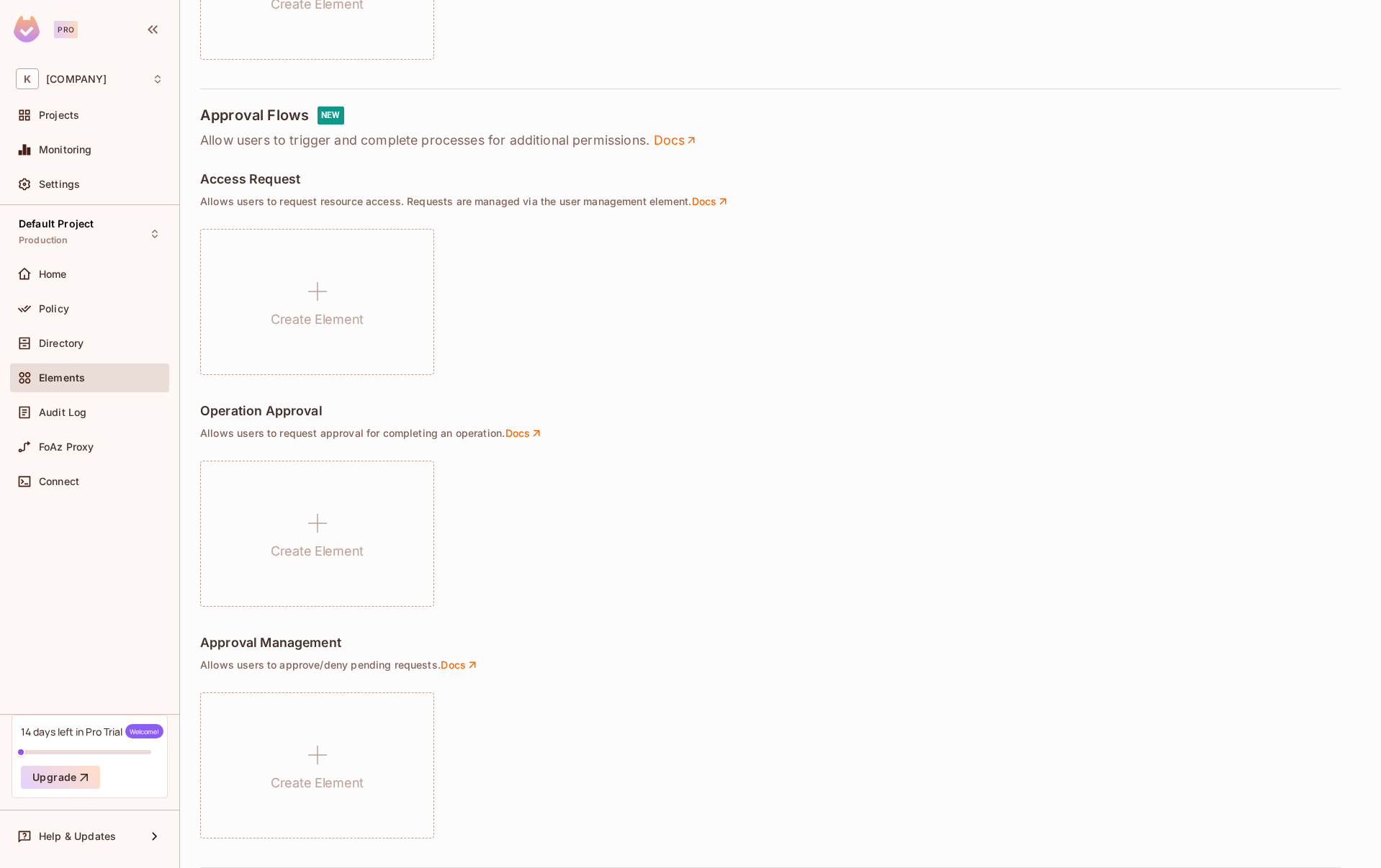 scroll, scrollTop: 0, scrollLeft: 0, axis: both 